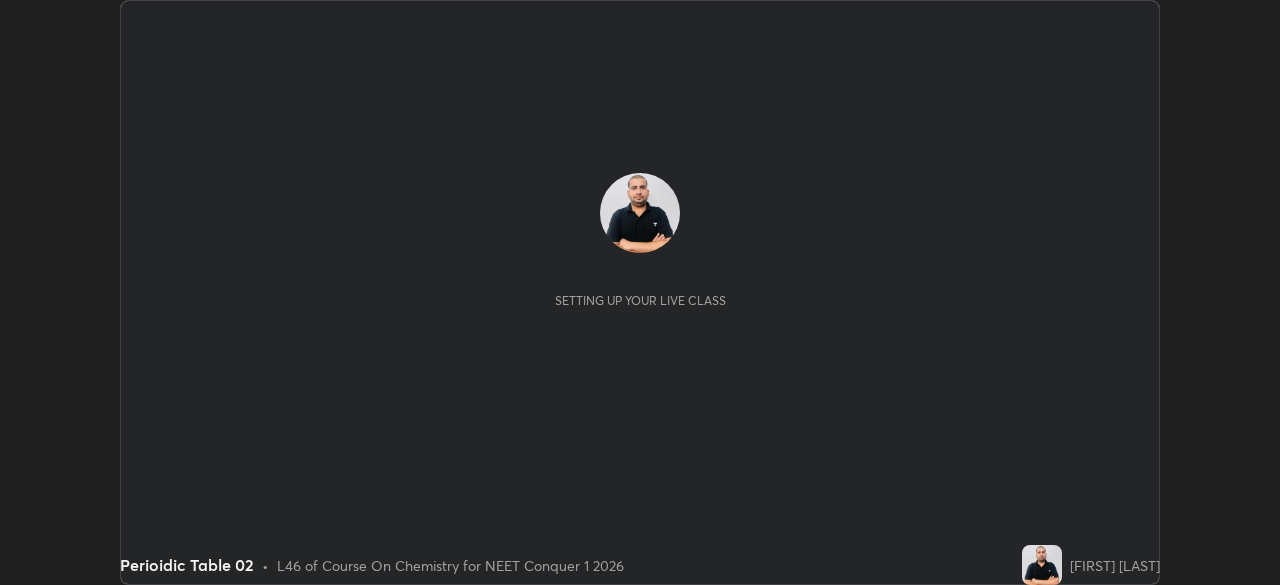 scroll, scrollTop: 0, scrollLeft: 0, axis: both 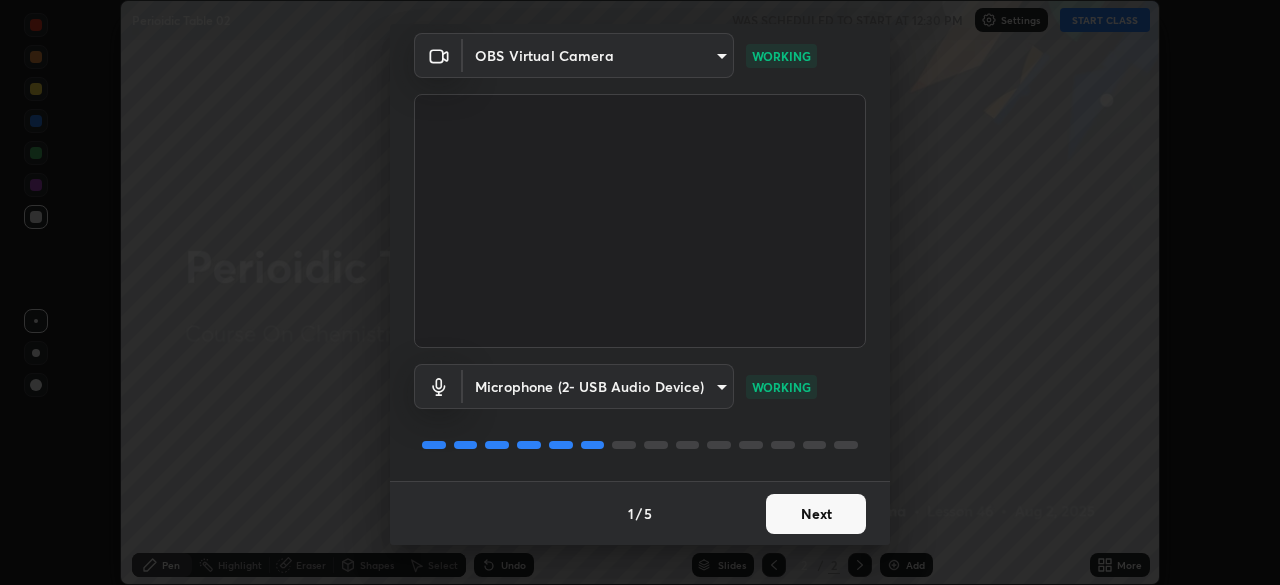 click on "Next" at bounding box center (816, 514) 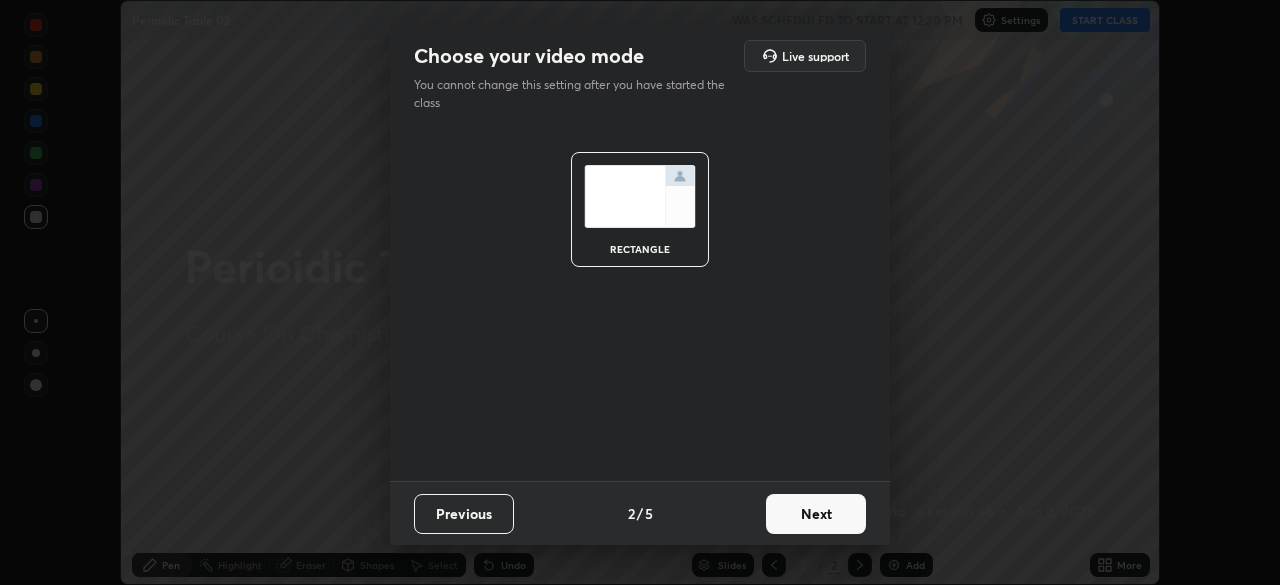 scroll, scrollTop: 0, scrollLeft: 0, axis: both 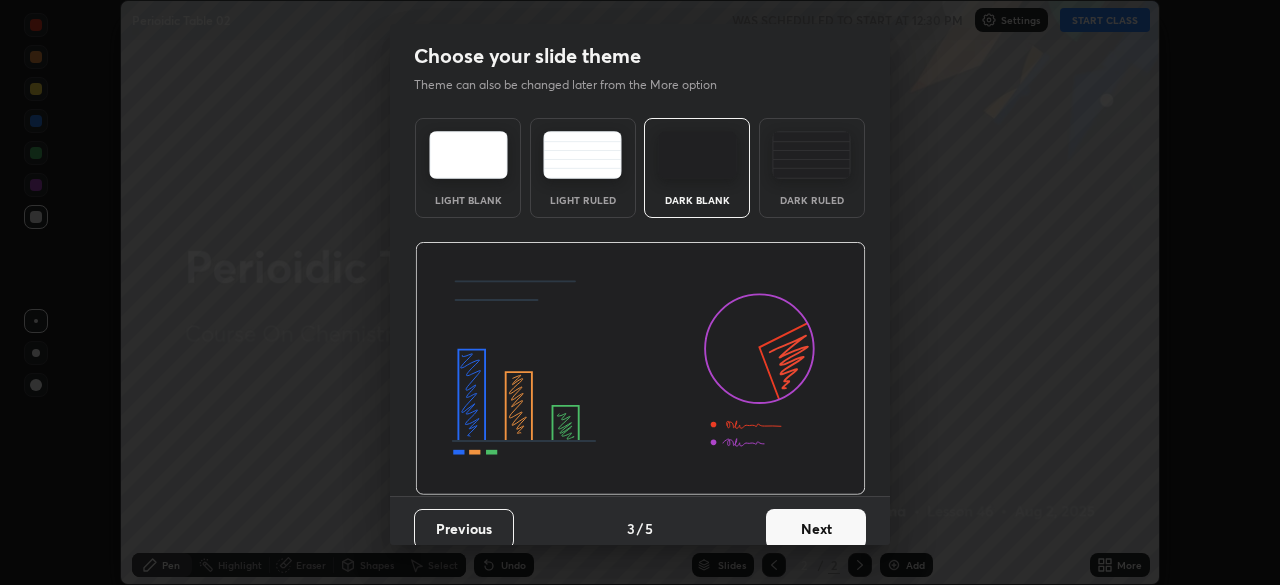 click on "Next" at bounding box center [816, 529] 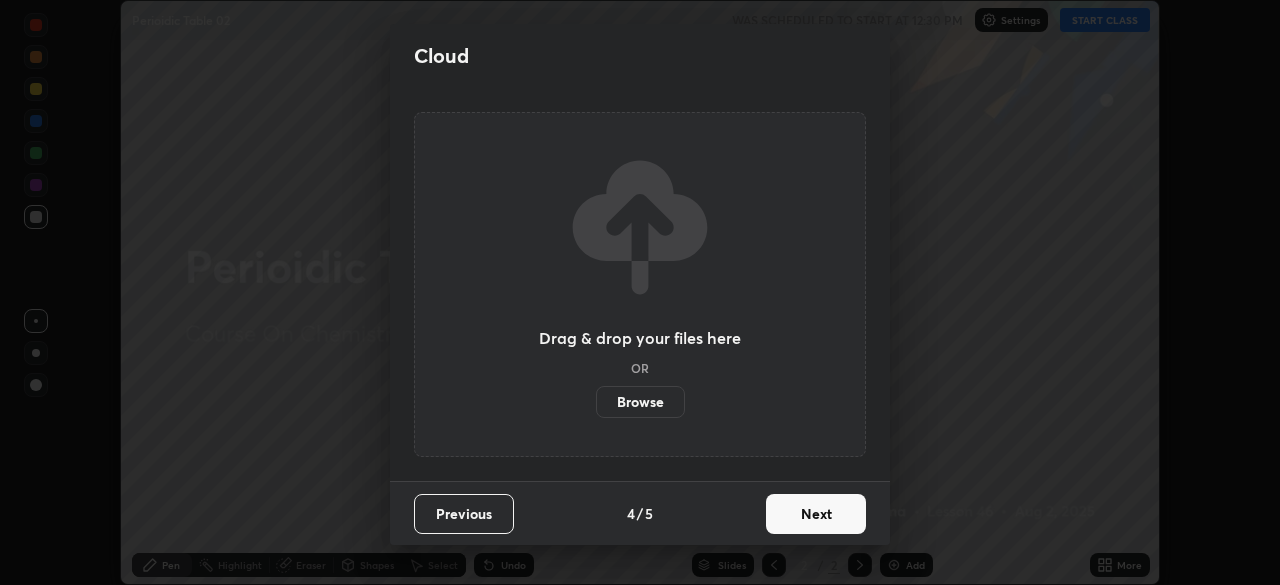 click on "Next" at bounding box center [816, 514] 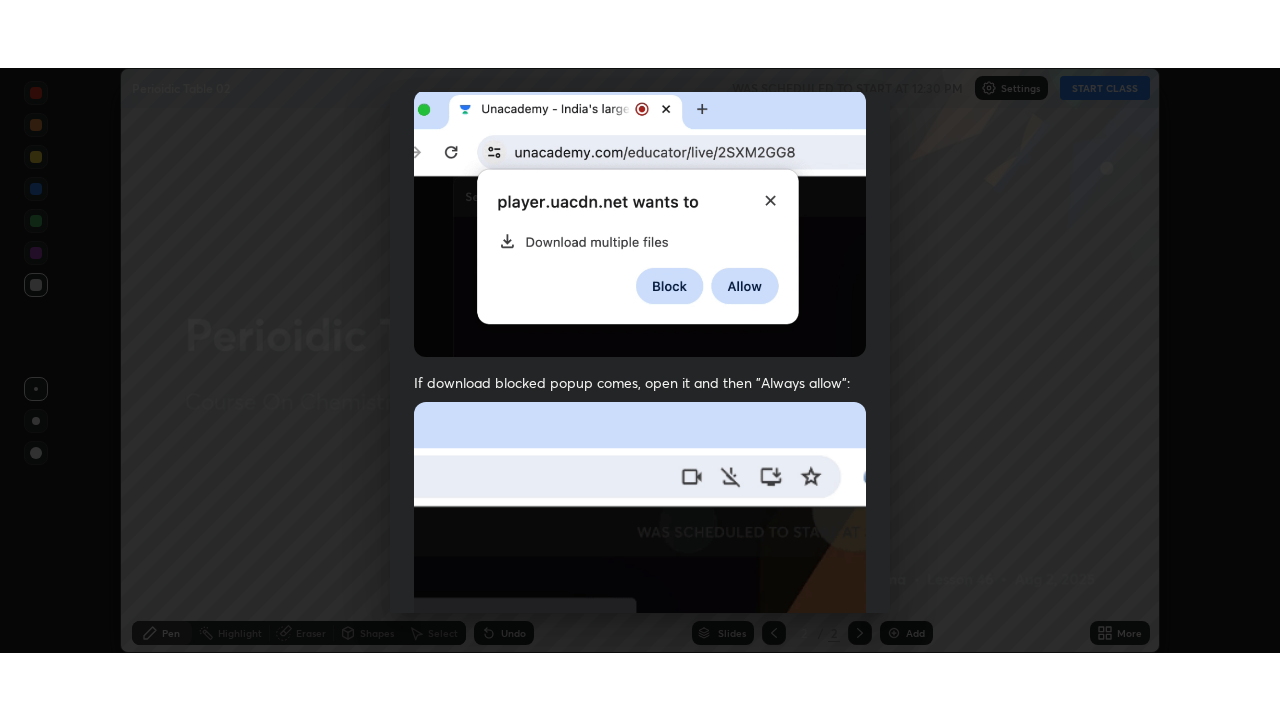 scroll, scrollTop: 479, scrollLeft: 0, axis: vertical 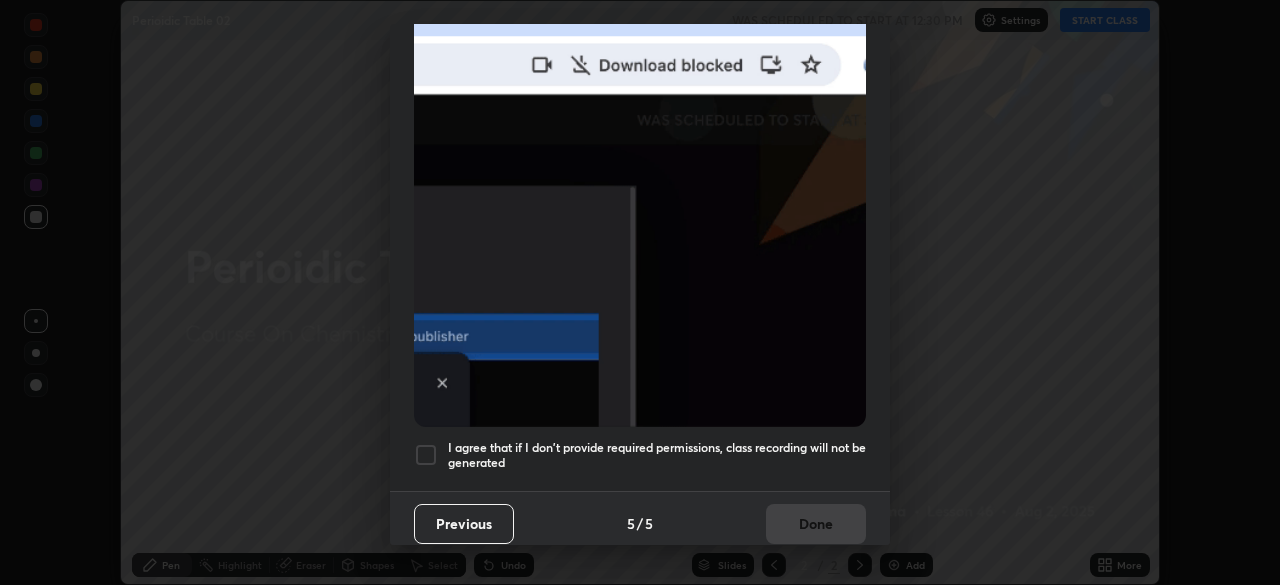 click on "I agree that if I don't provide required permissions, class recording will not be generated" at bounding box center (657, 455) 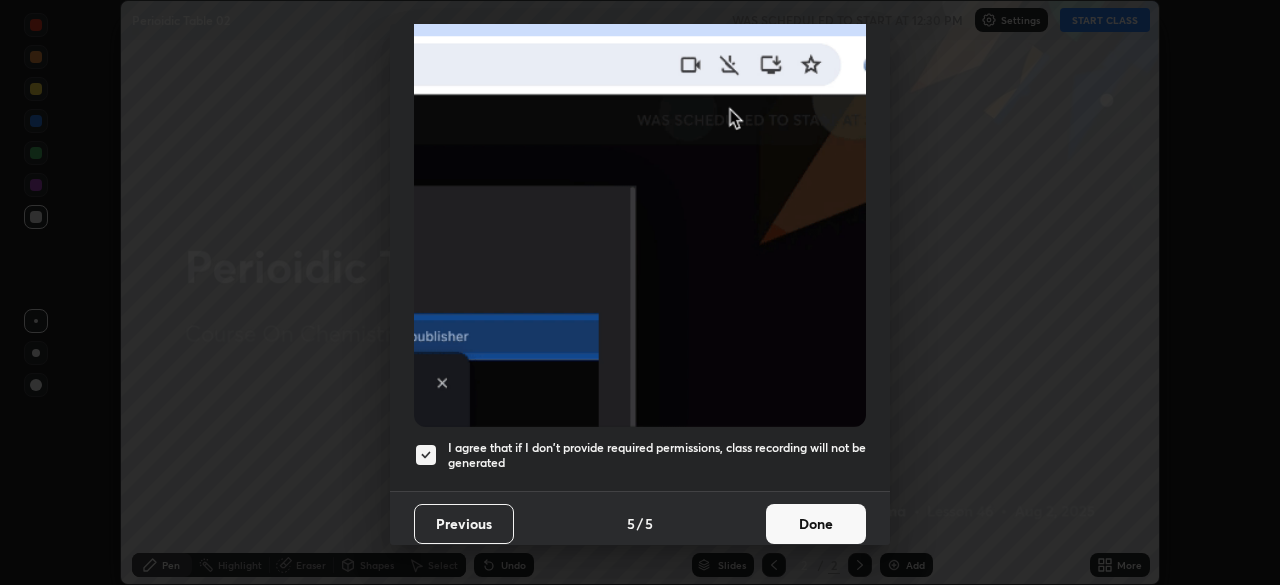 click on "Done" at bounding box center (816, 524) 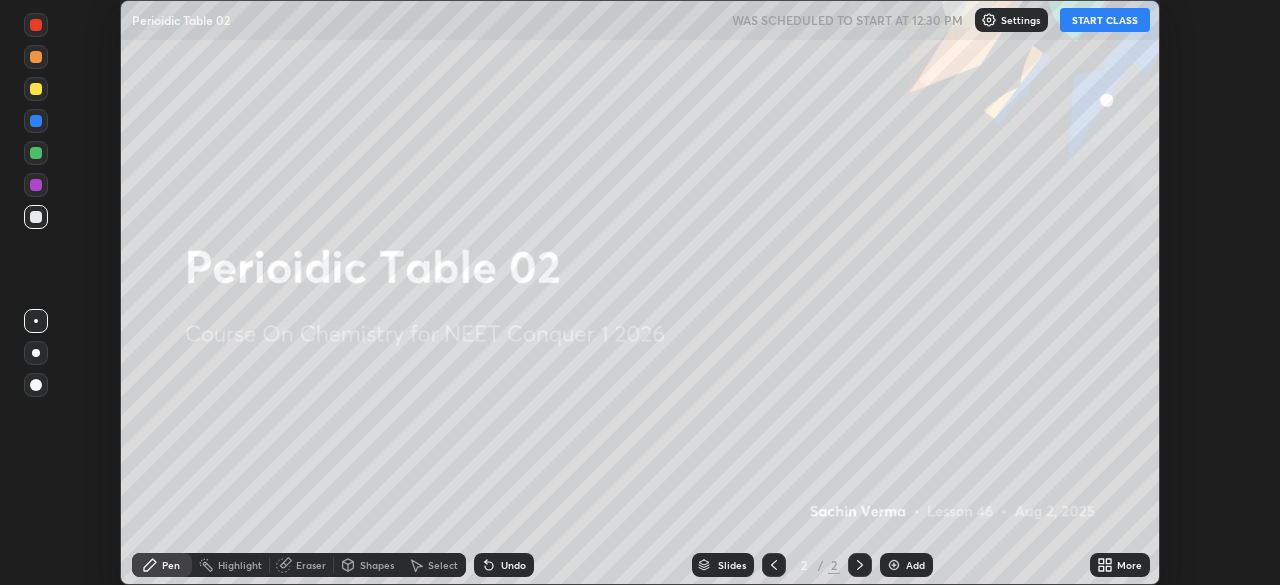 click 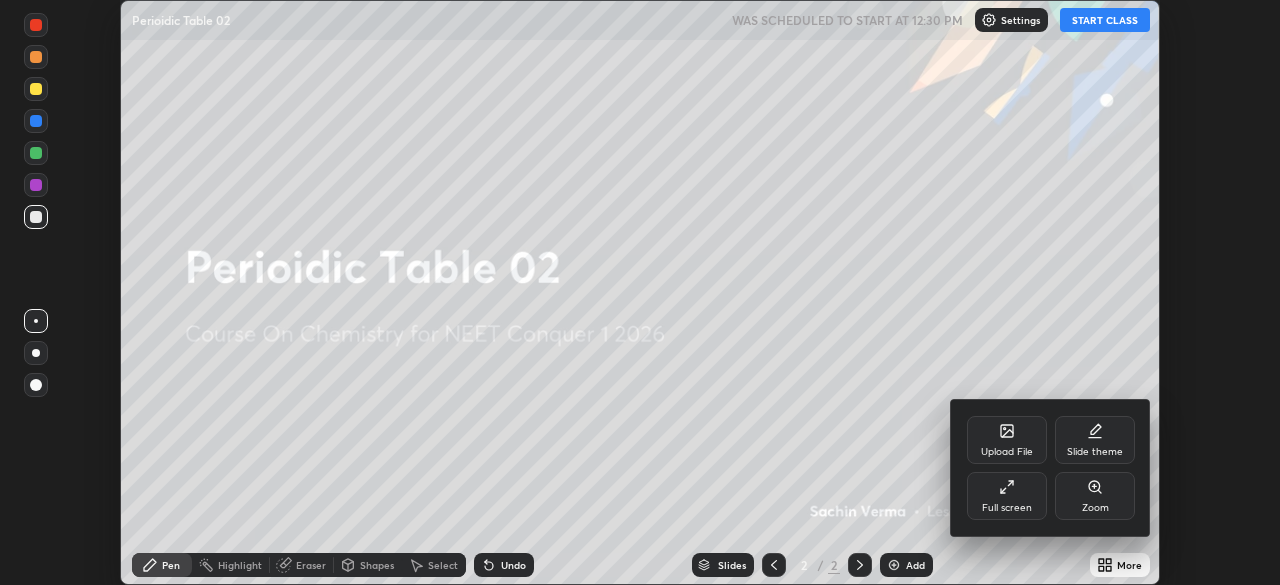 click on "Full screen" at bounding box center [1007, 496] 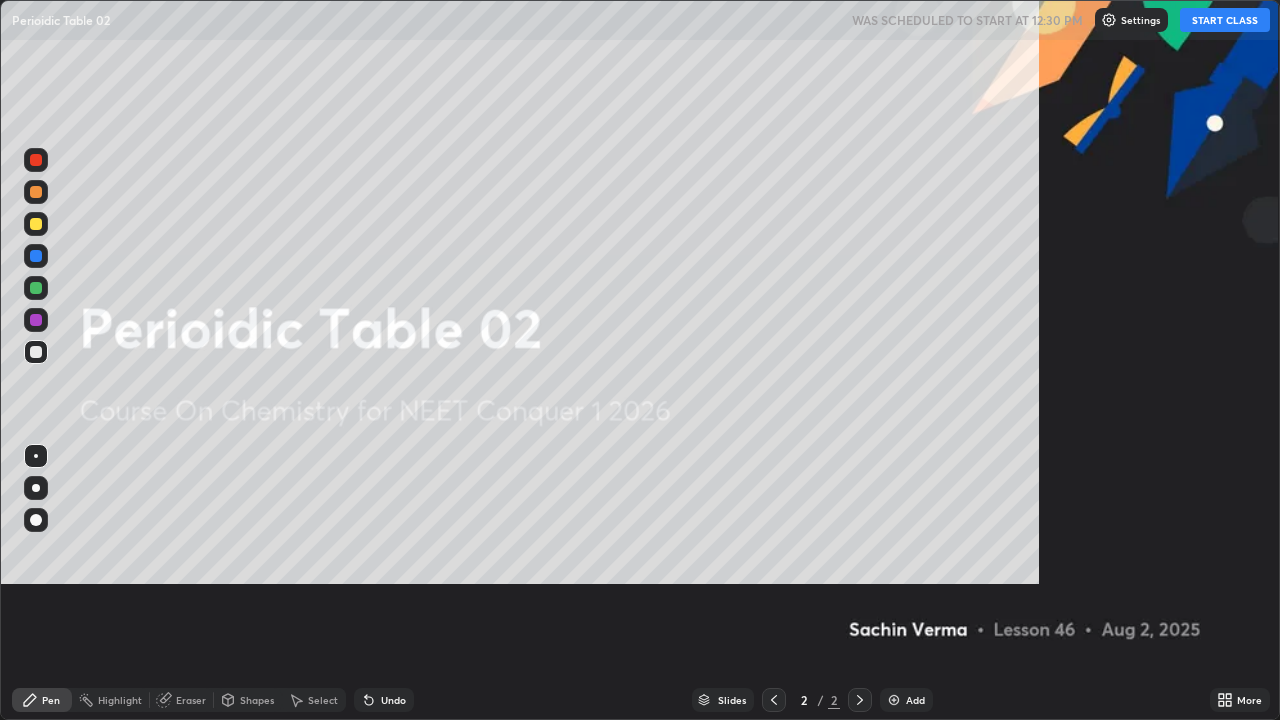 scroll, scrollTop: 99280, scrollLeft: 98720, axis: both 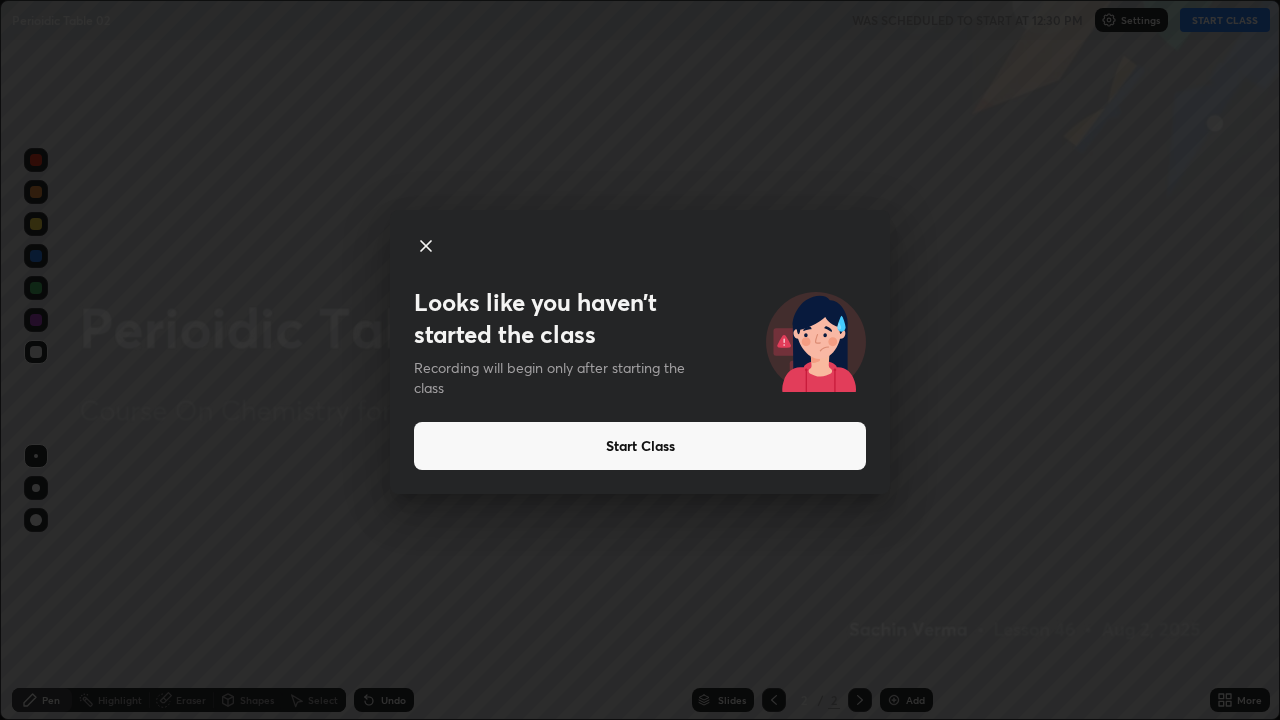 click on "Start Class" at bounding box center [640, 446] 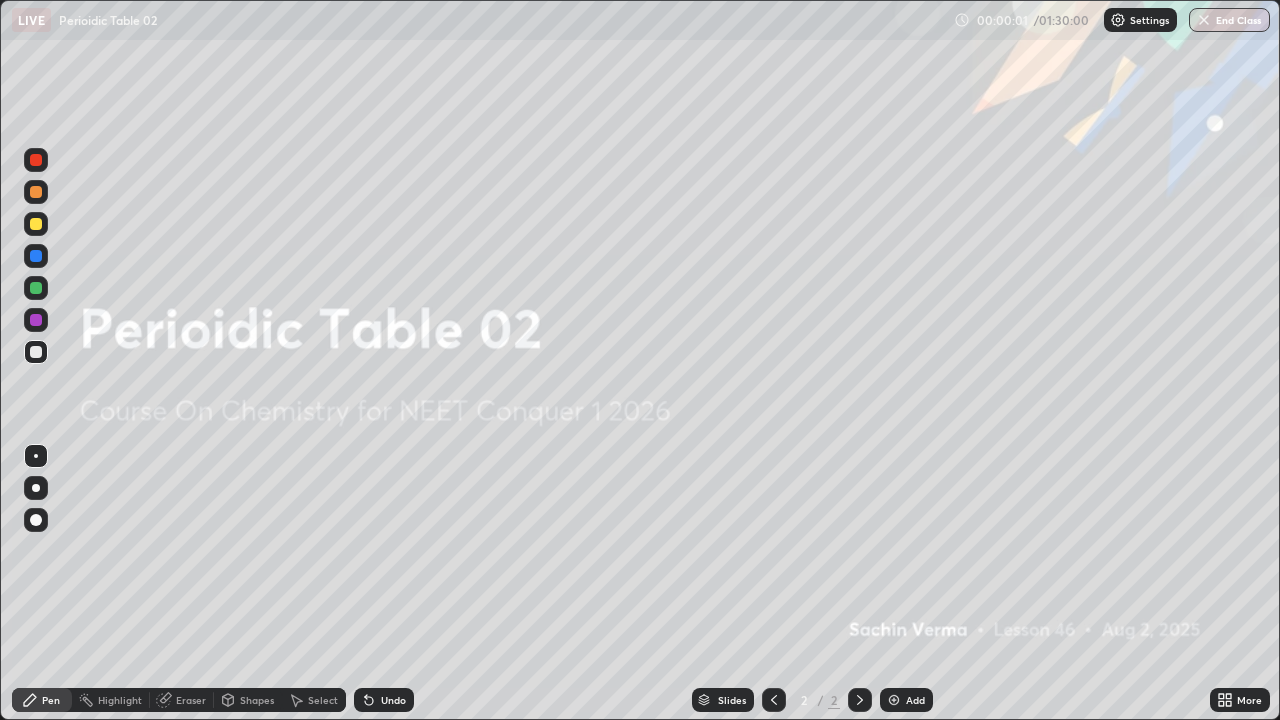 click on "Add" at bounding box center [915, 700] 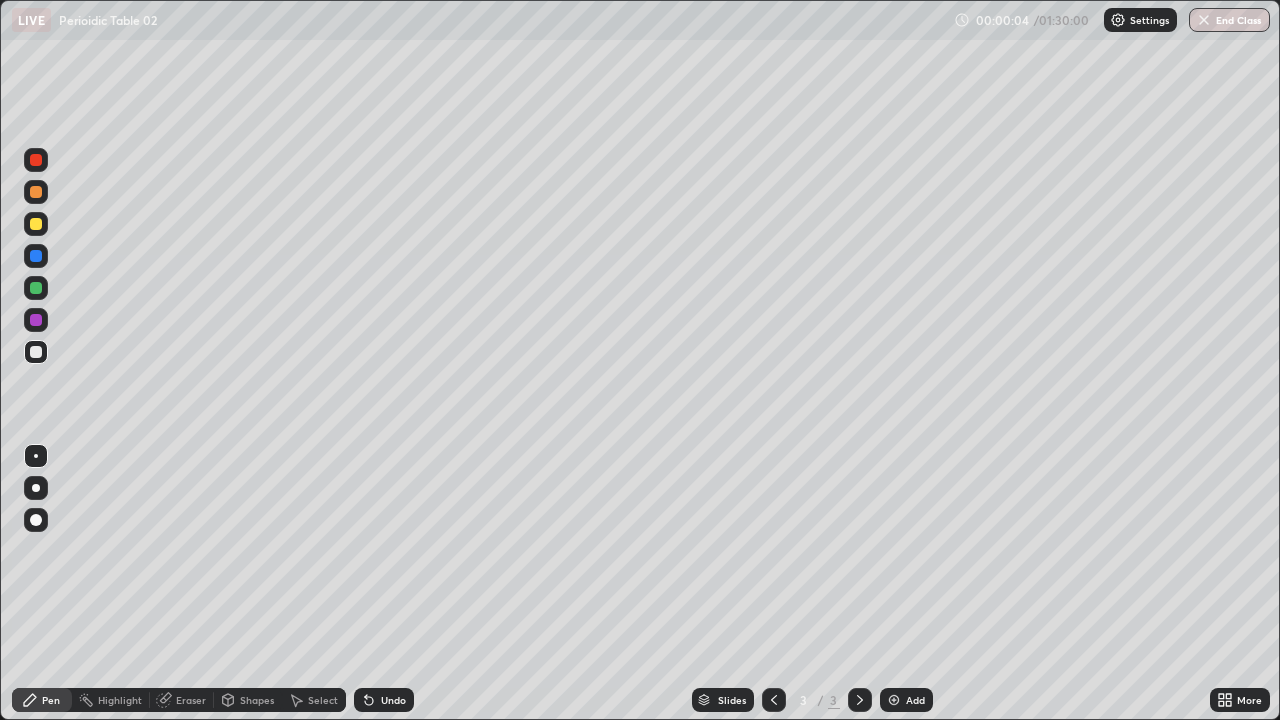 click at bounding box center [36, 224] 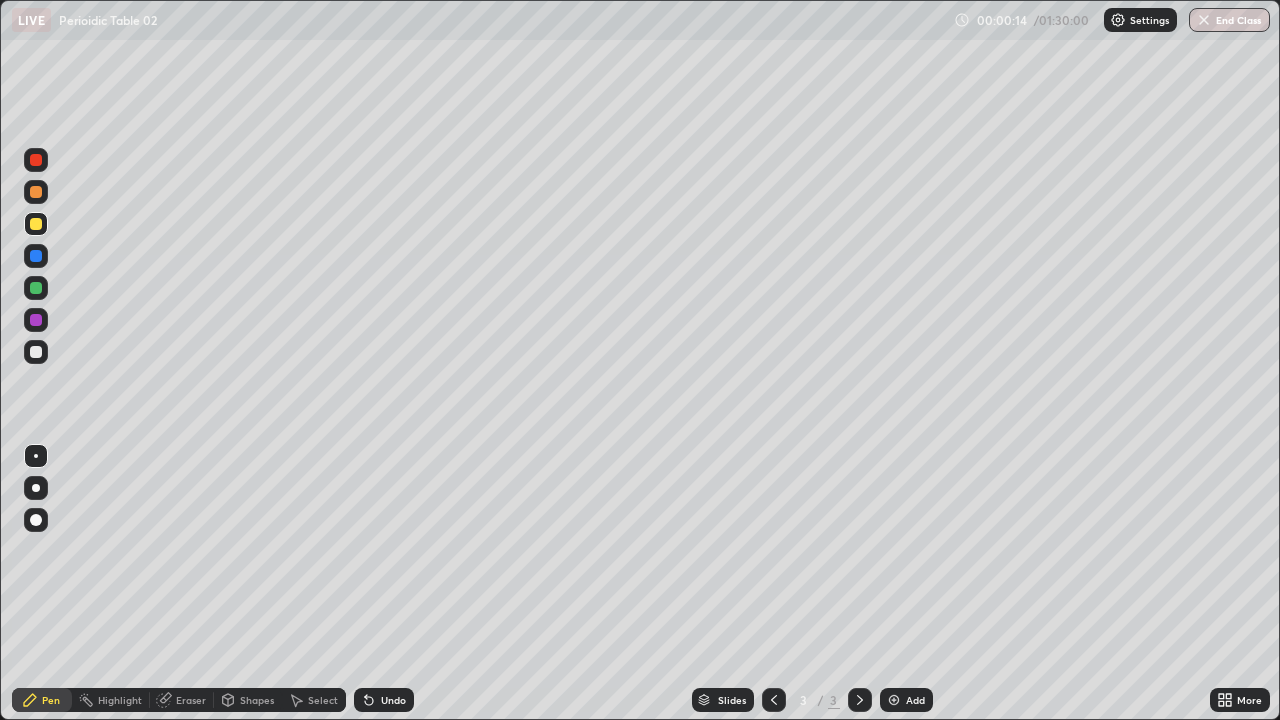 click at bounding box center (36, 488) 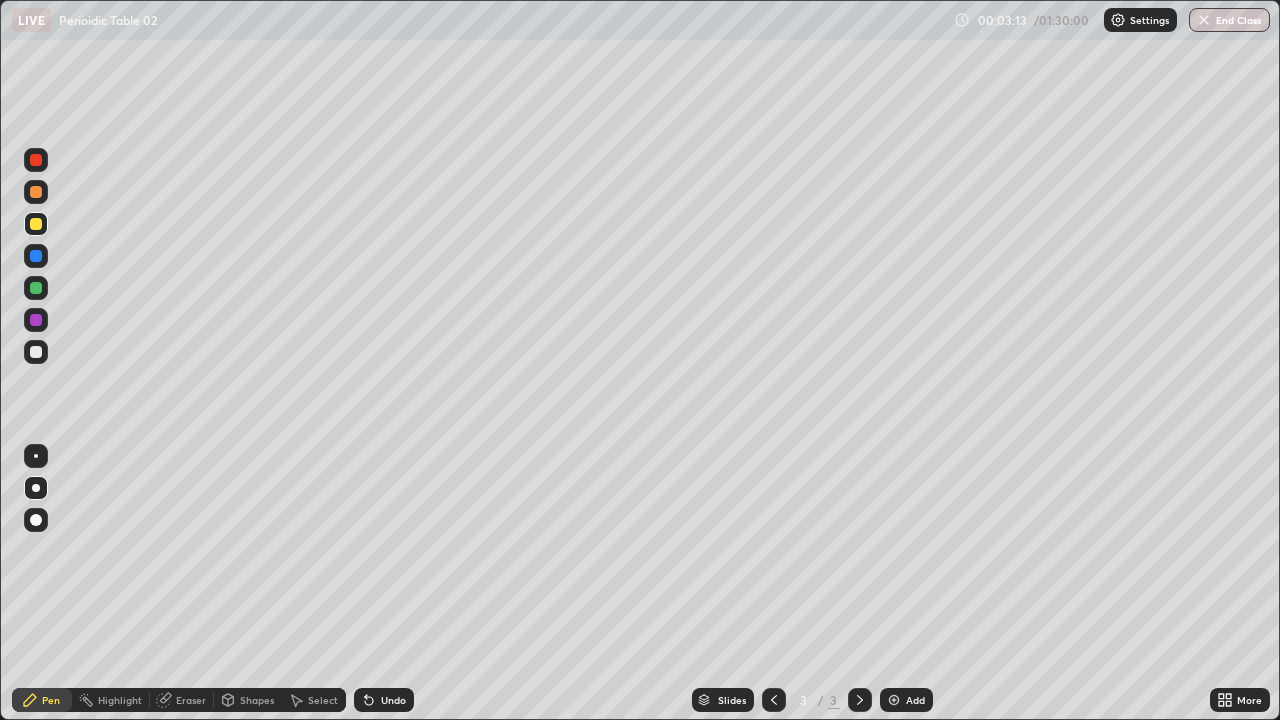 click at bounding box center [36, 288] 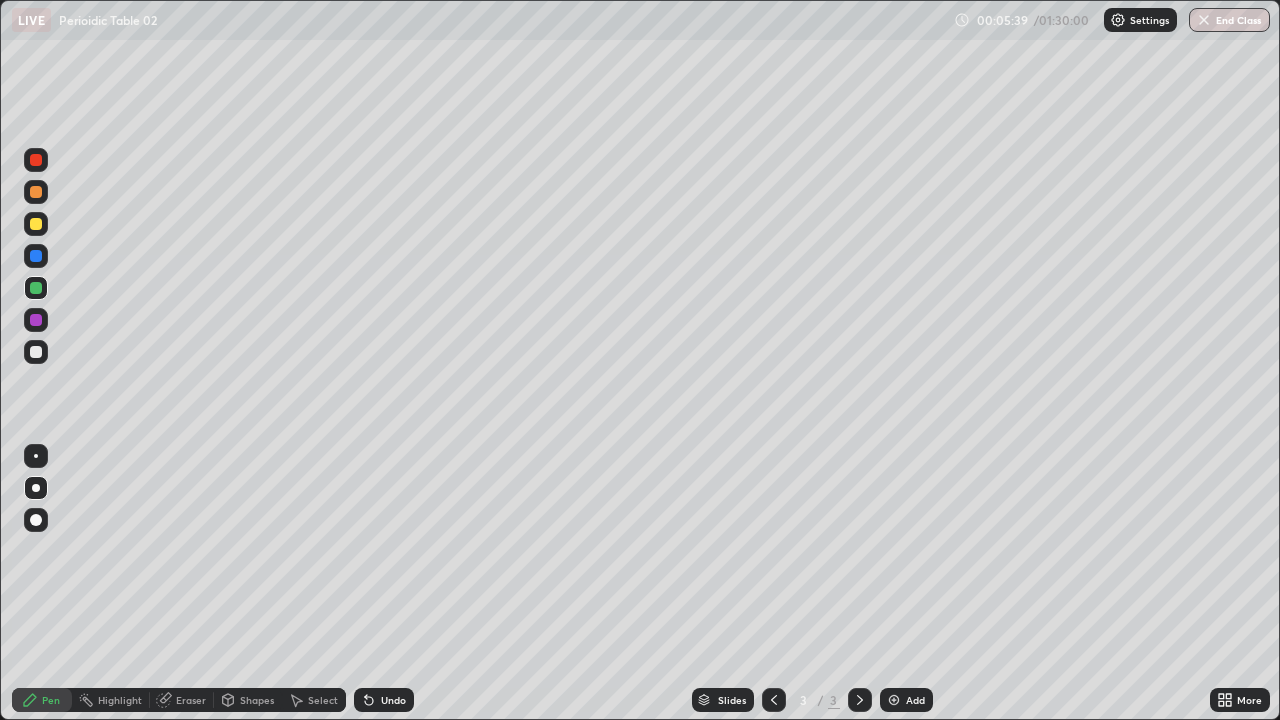 click on "Undo" at bounding box center (393, 700) 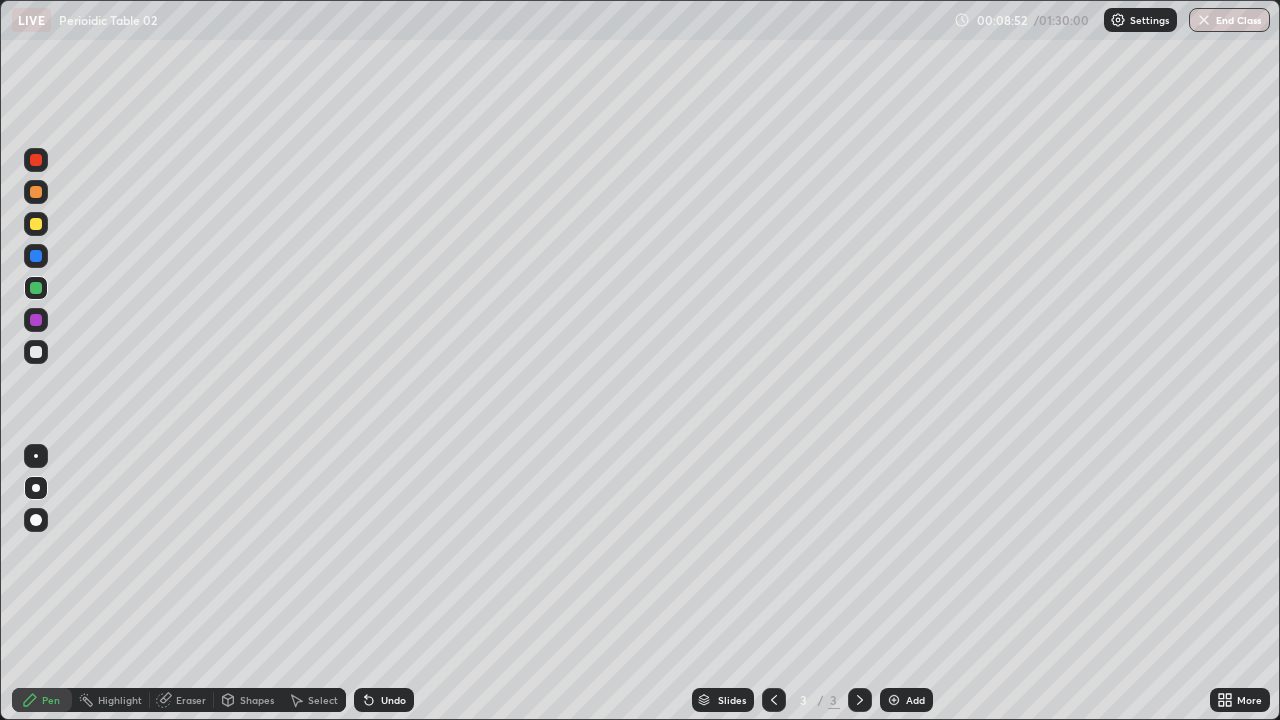 click at bounding box center (894, 700) 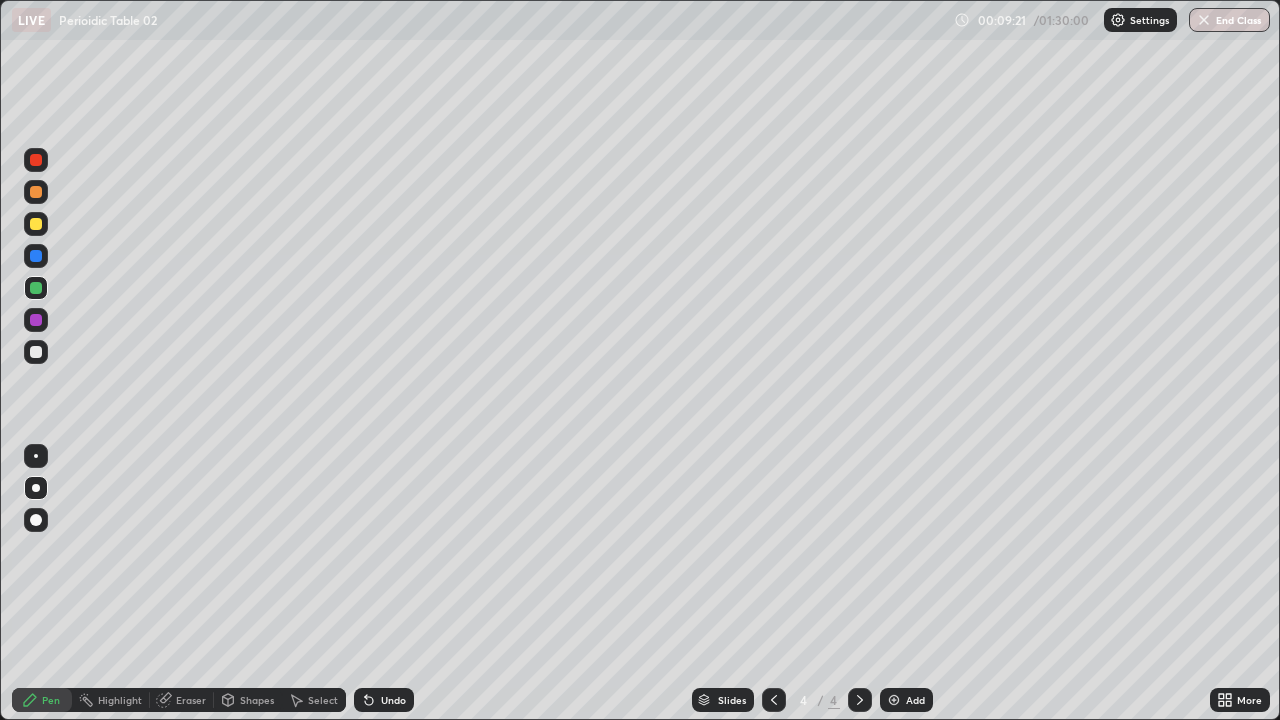 click on "Undo" at bounding box center [393, 700] 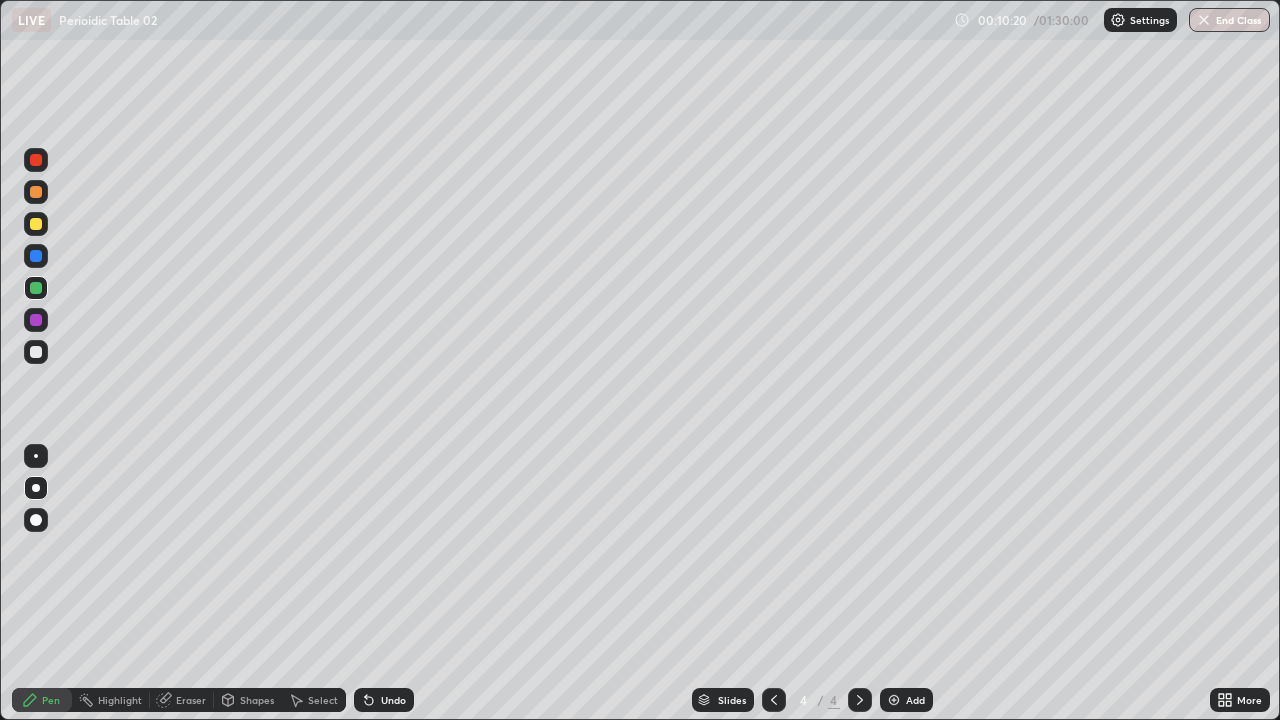 click at bounding box center (36, 224) 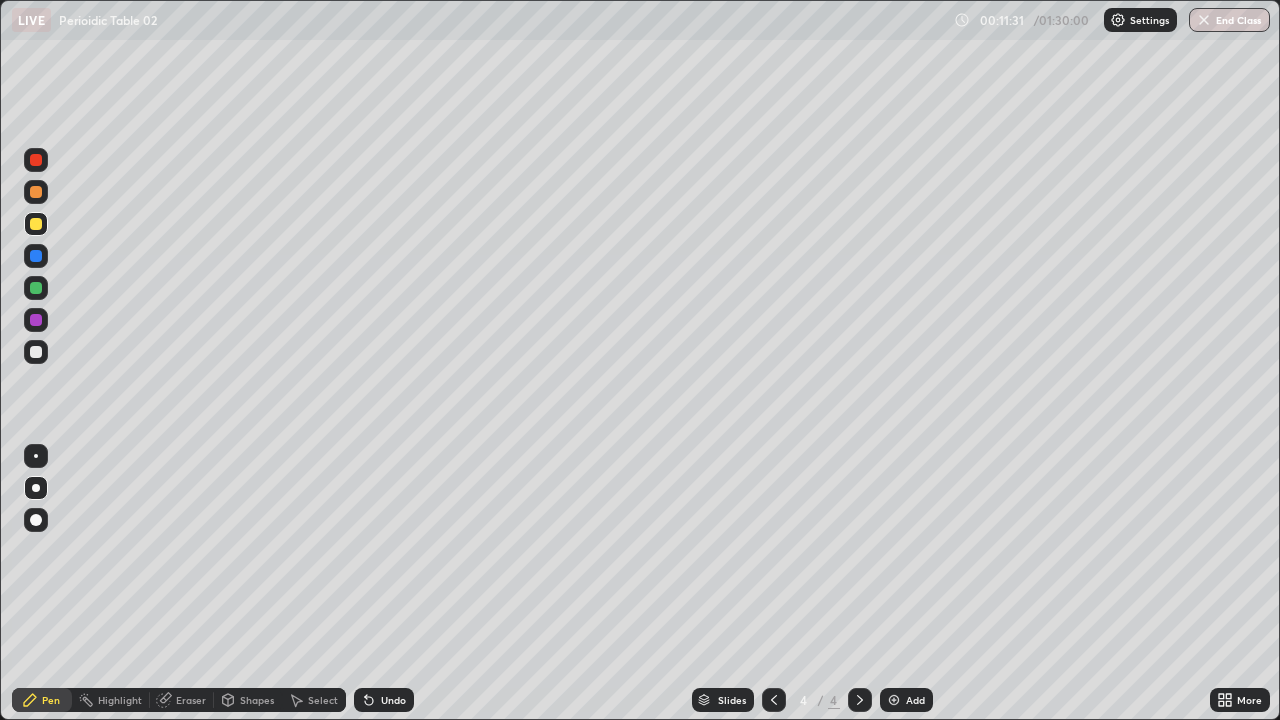 click on "Undo" at bounding box center (384, 700) 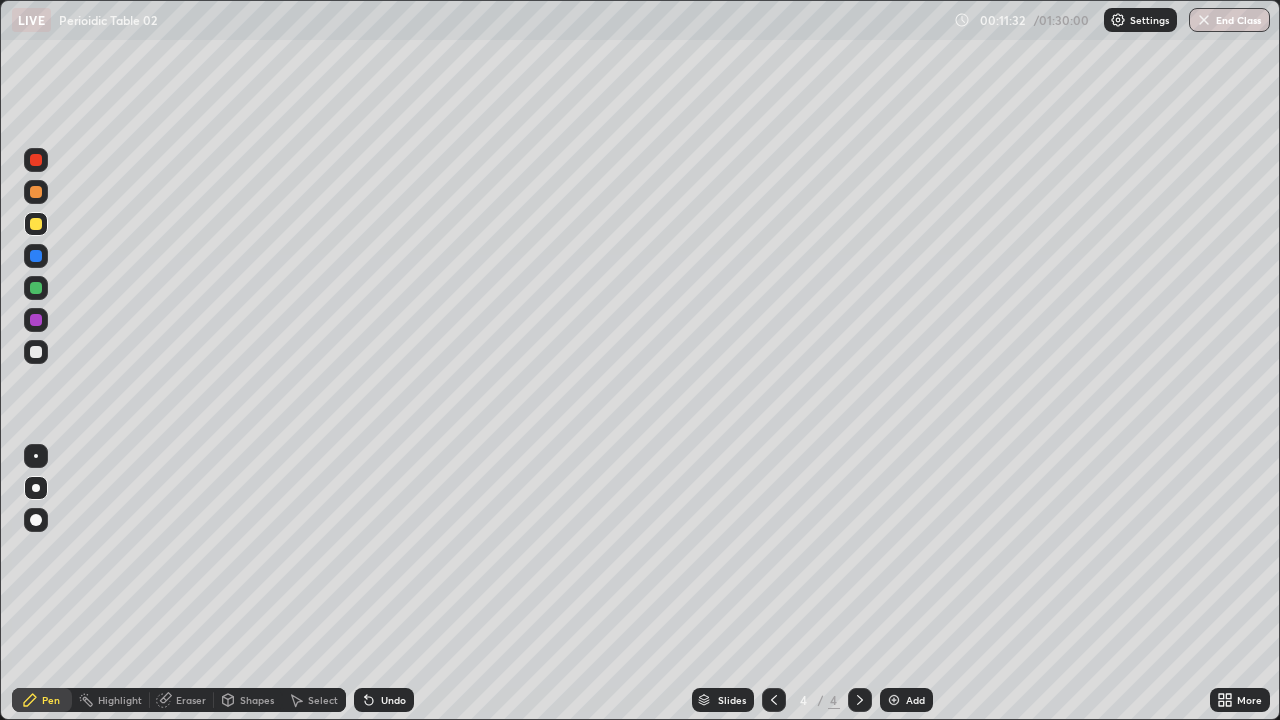 click on "Undo" at bounding box center [393, 700] 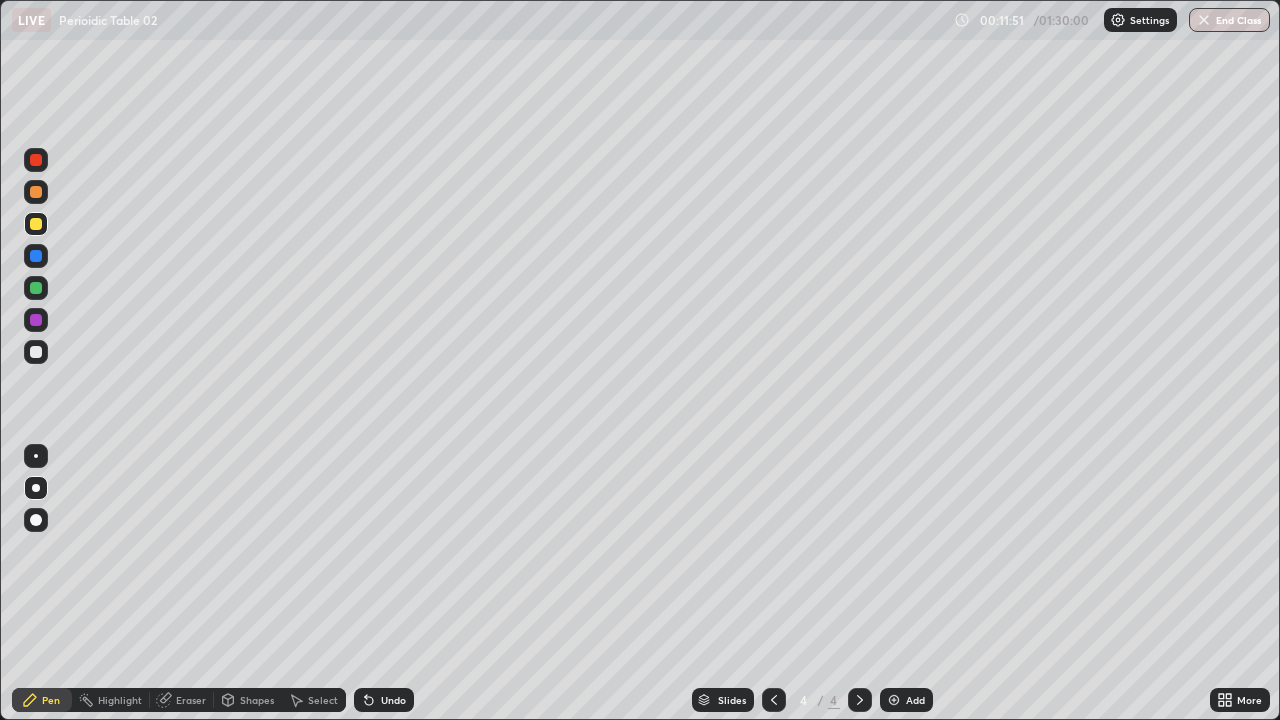 click on "Undo" at bounding box center [384, 700] 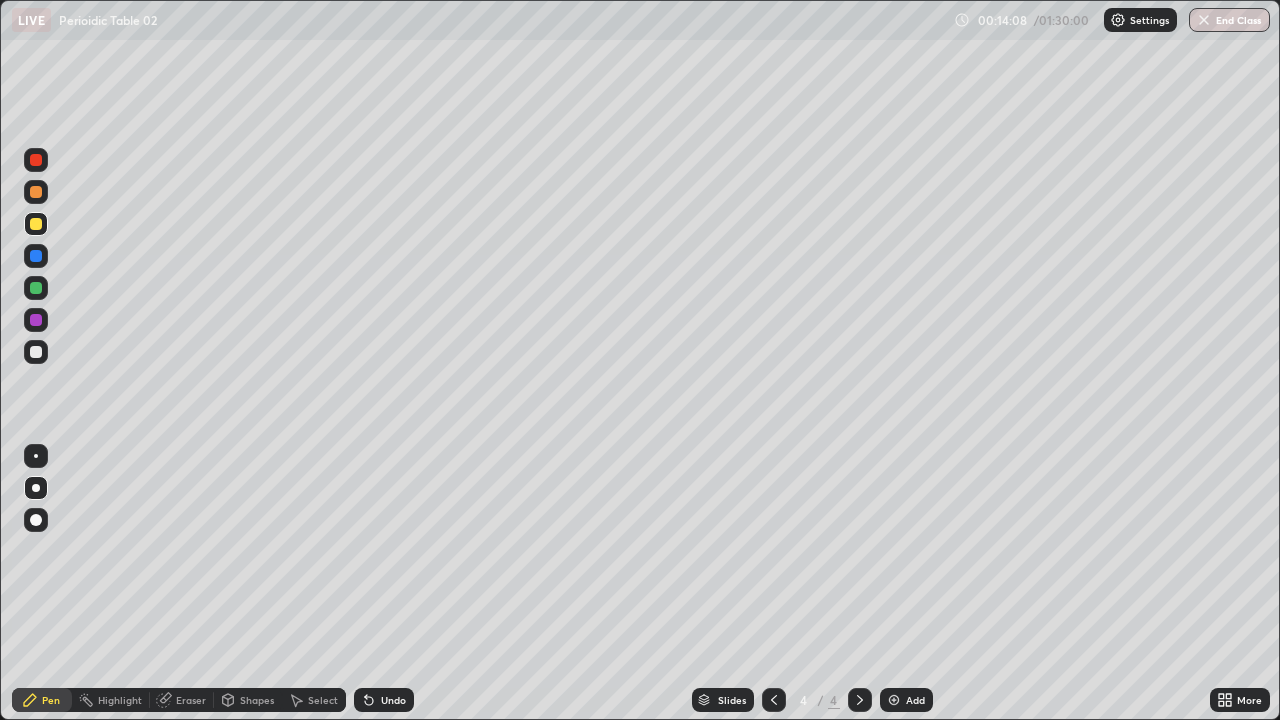 click on "Add" at bounding box center [915, 700] 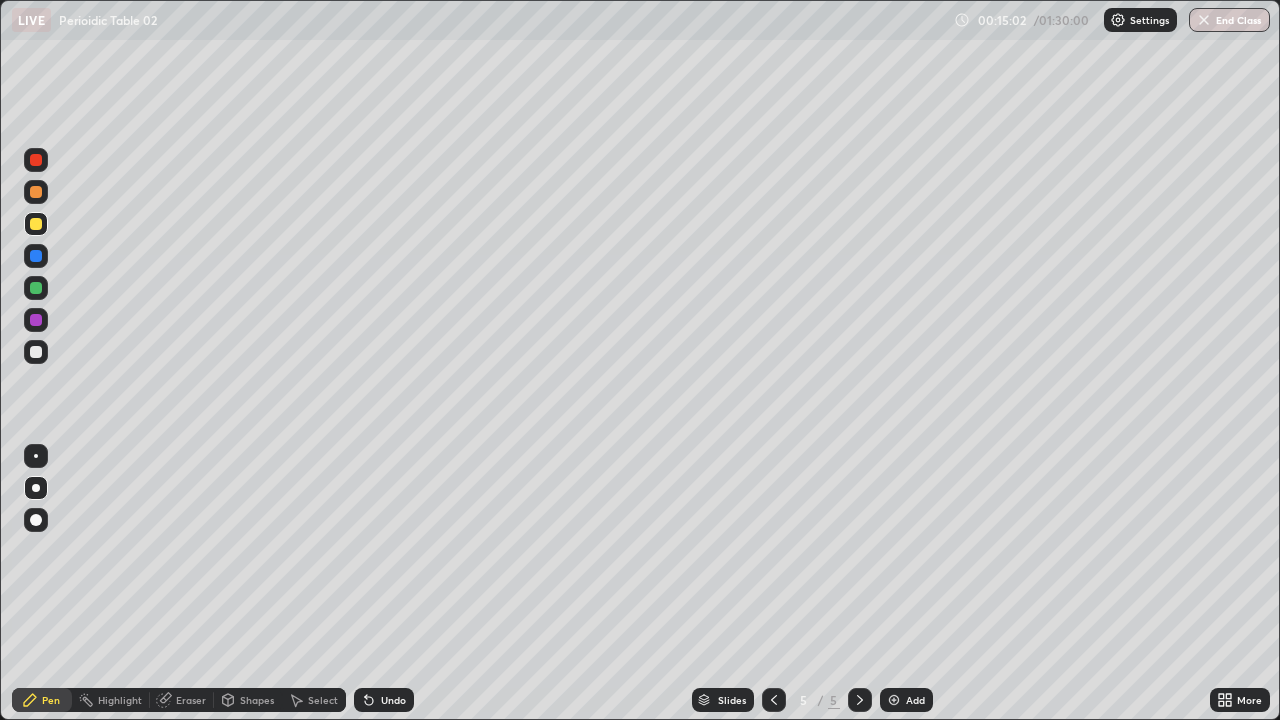 click on "Undo" at bounding box center (384, 700) 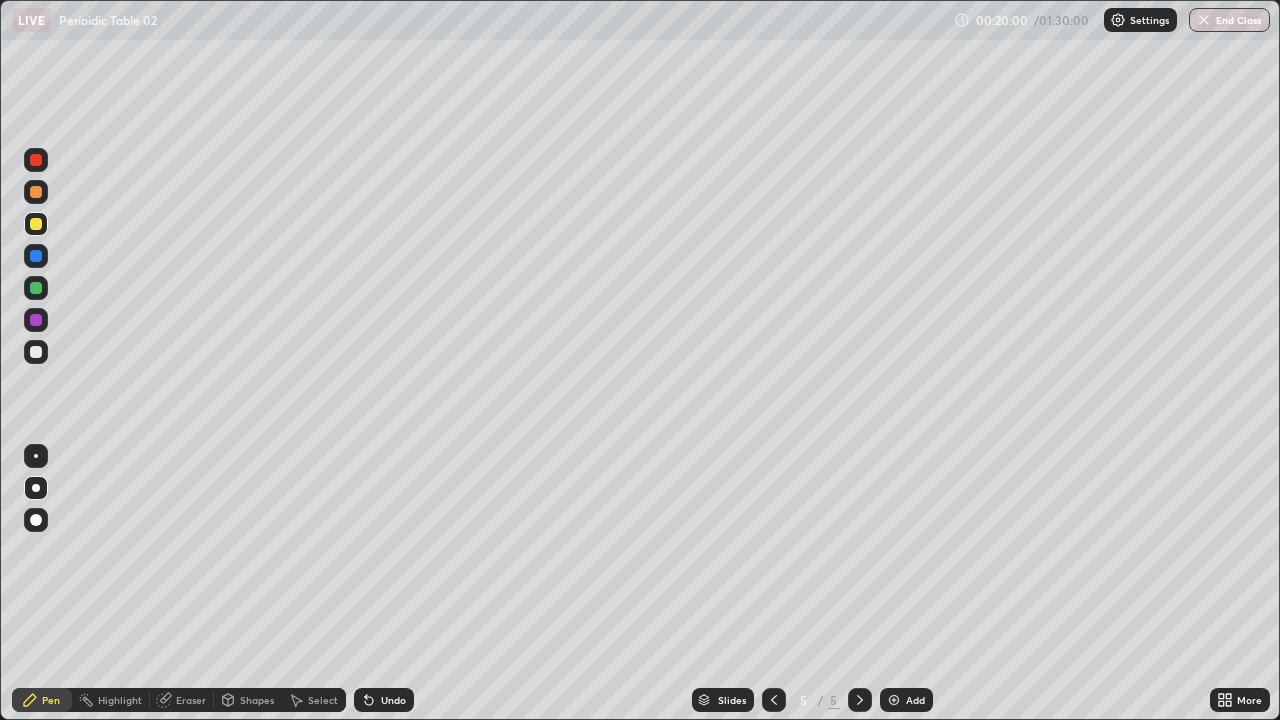 click at bounding box center (36, 352) 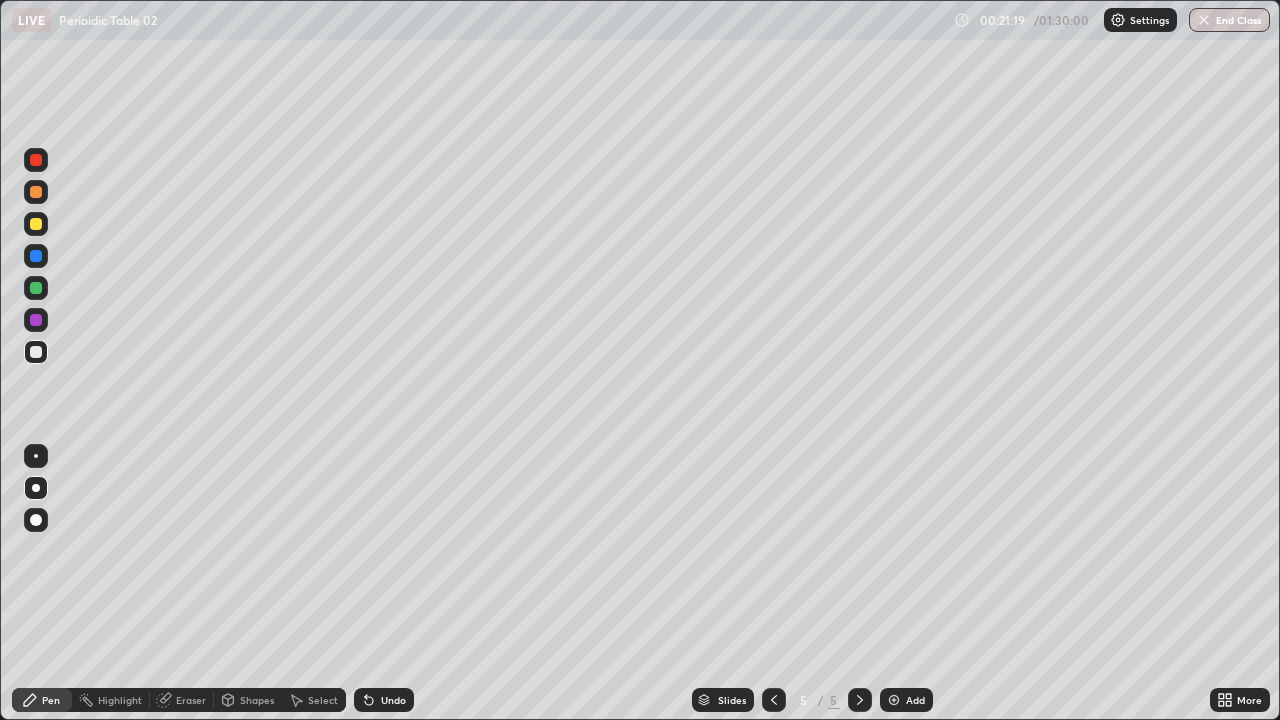 click on "Undo" at bounding box center [393, 700] 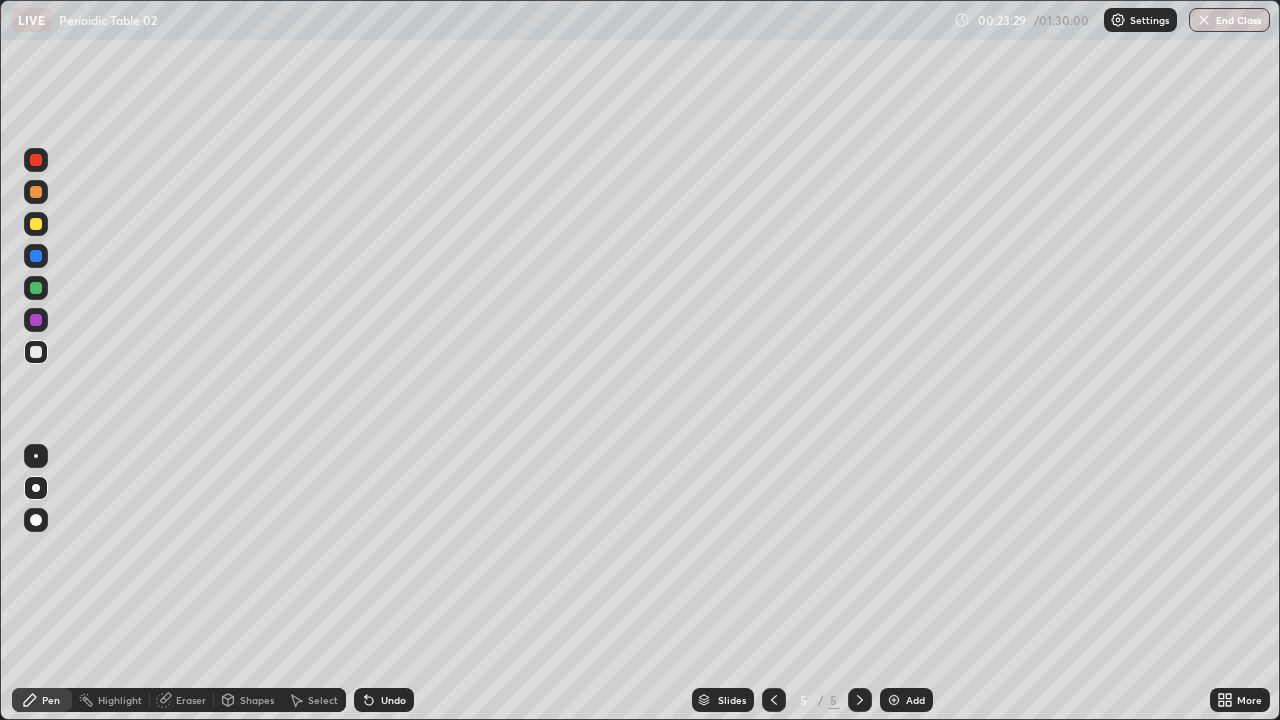 click on "Undo" at bounding box center (393, 700) 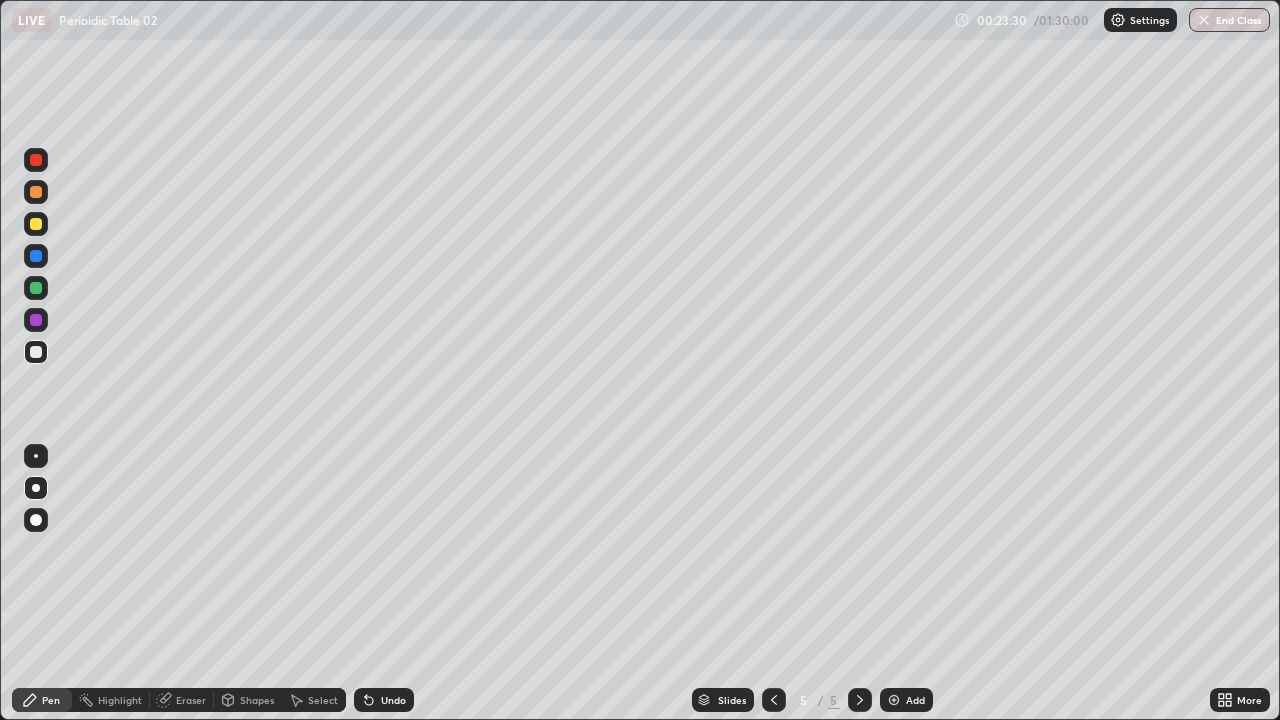click on "Undo" at bounding box center [393, 700] 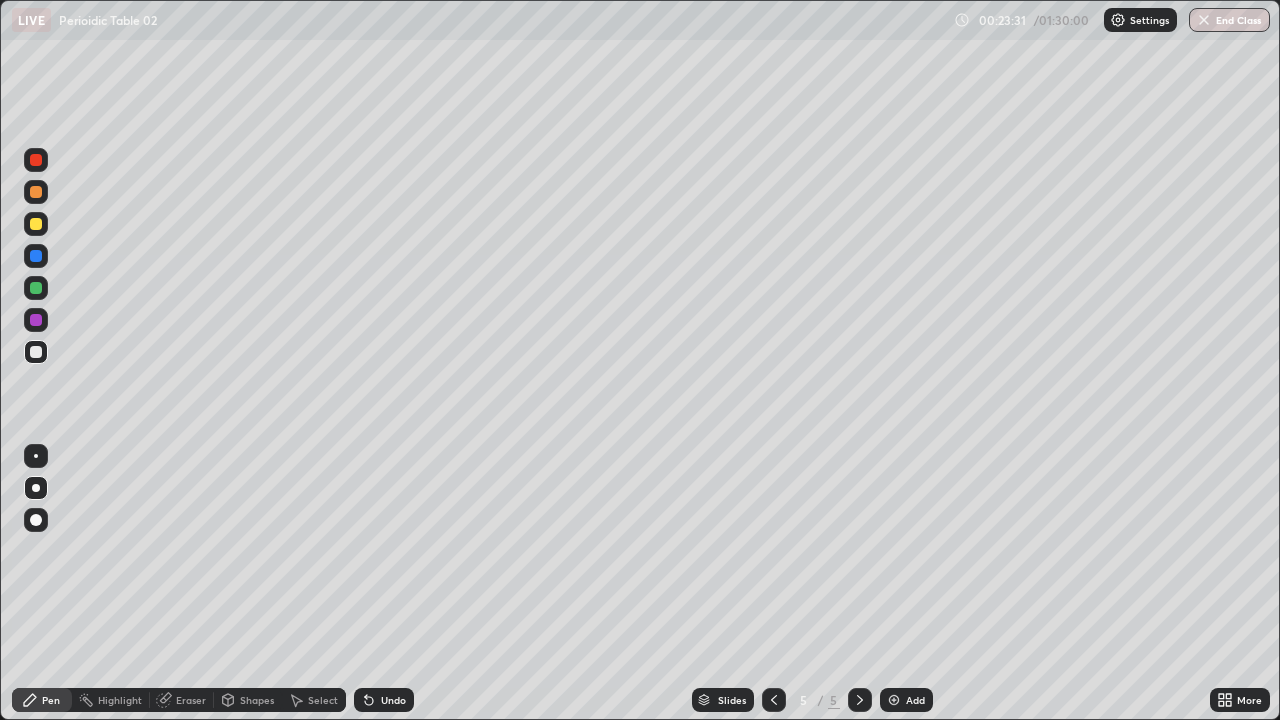 click on "Undo" at bounding box center [384, 700] 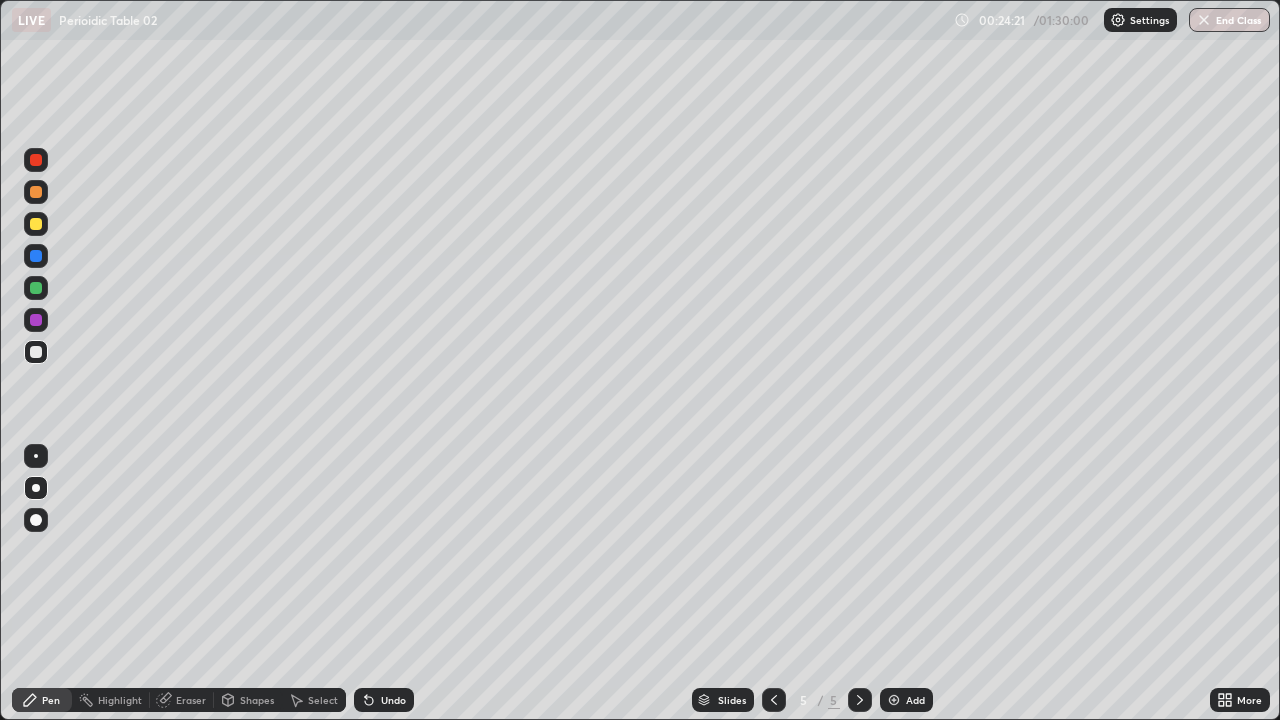 click on "Add" at bounding box center (906, 700) 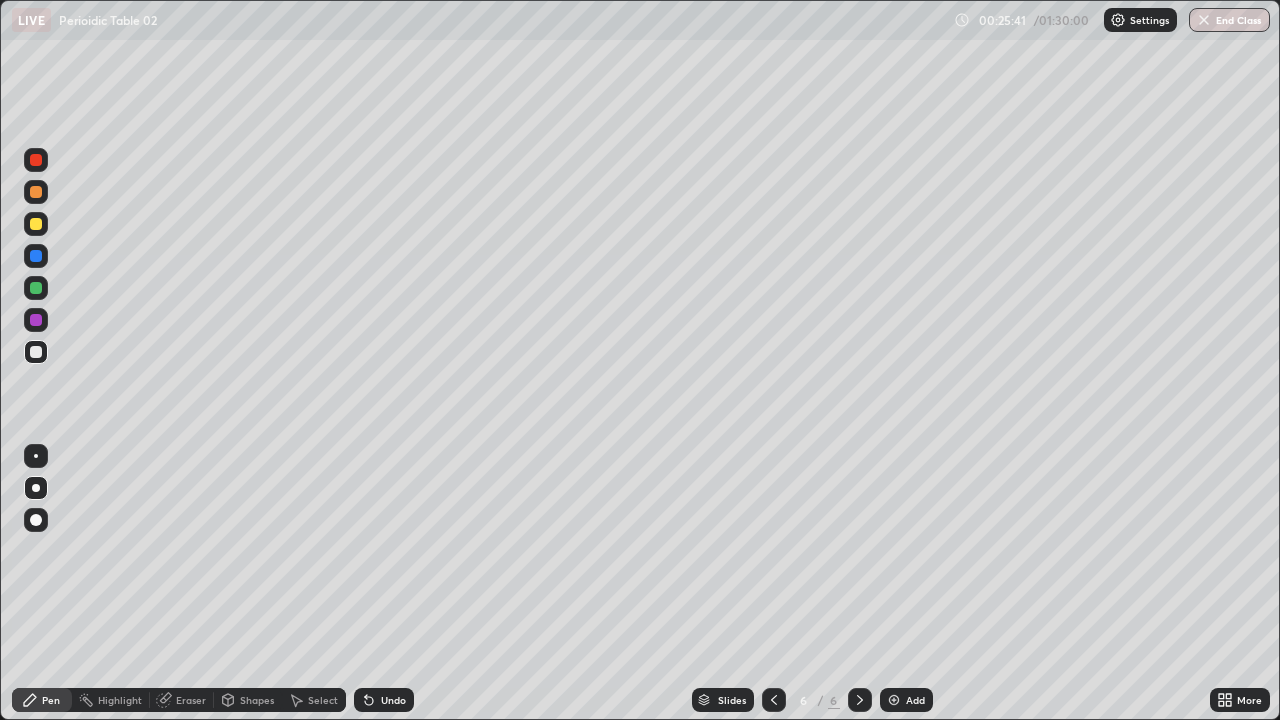 click 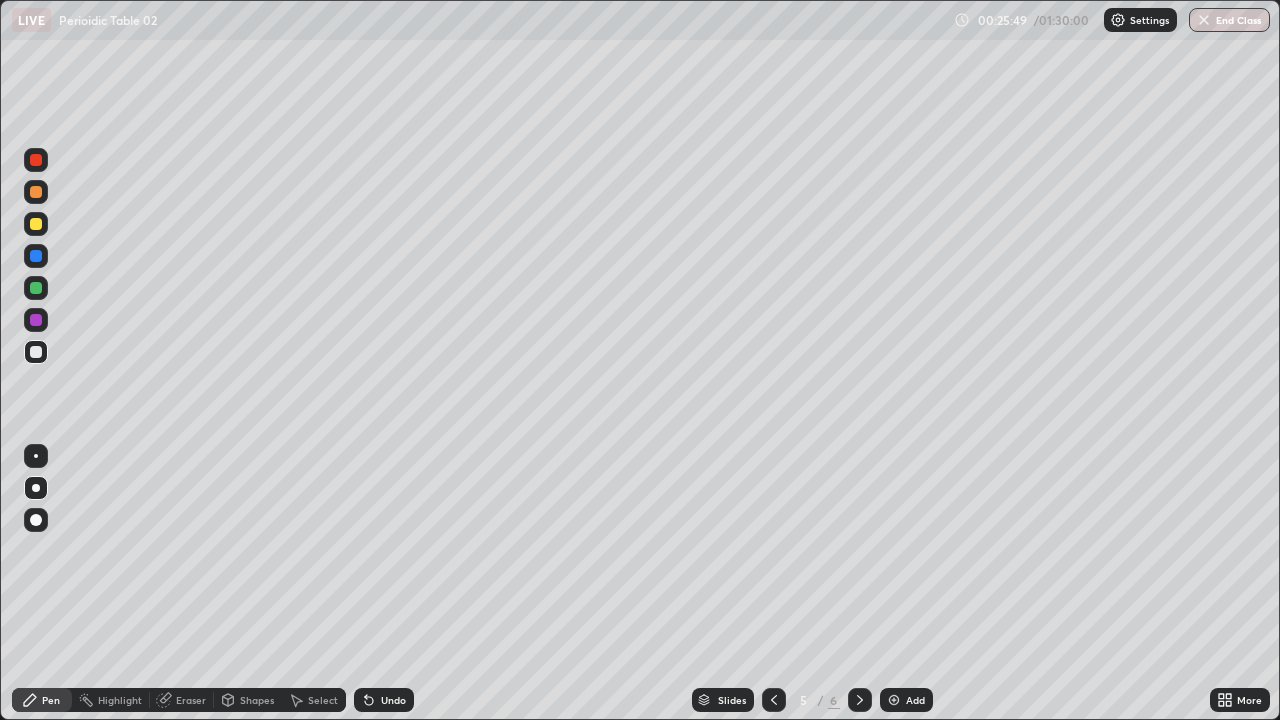 click 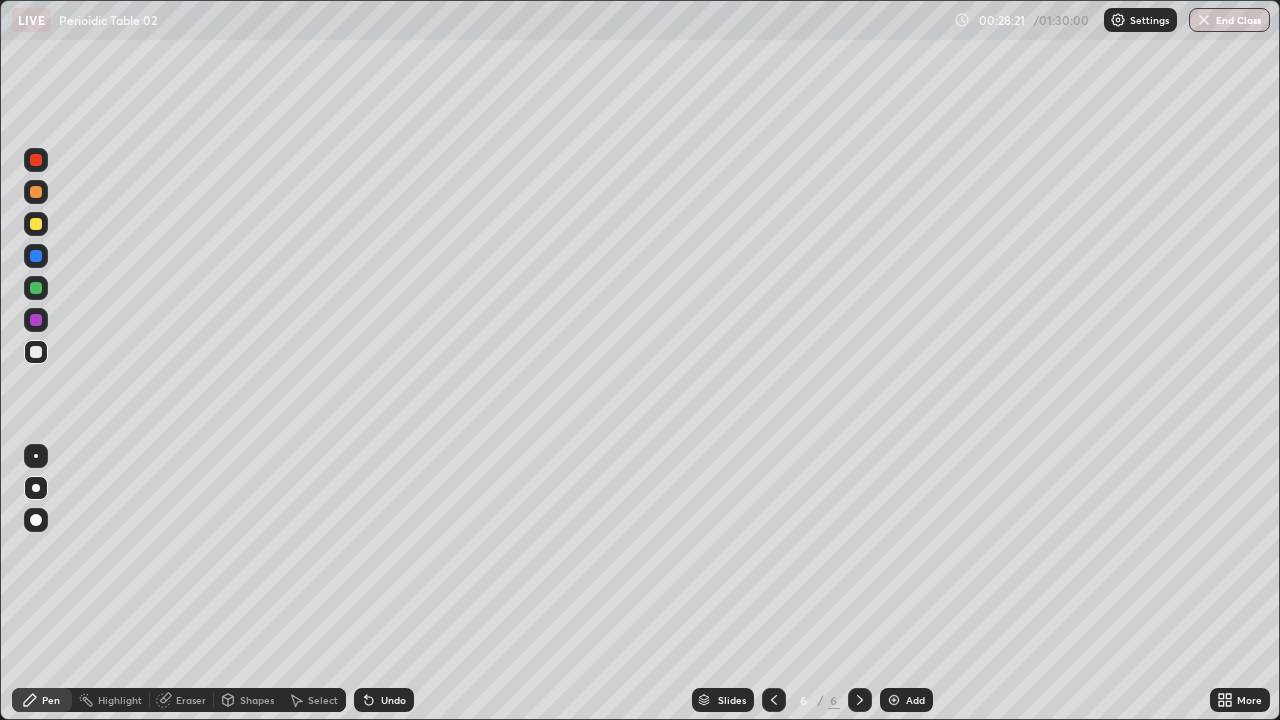 click at bounding box center [894, 700] 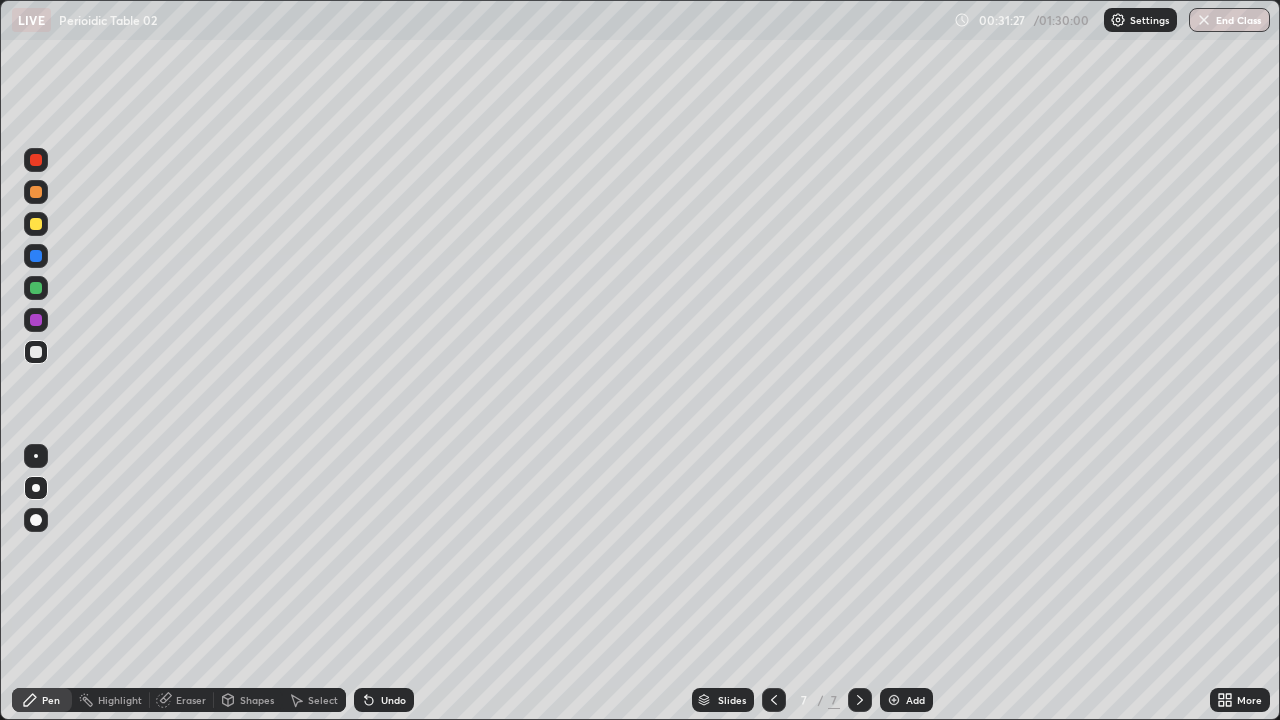 click on "Slides 7 / 7 Add" at bounding box center [812, 700] 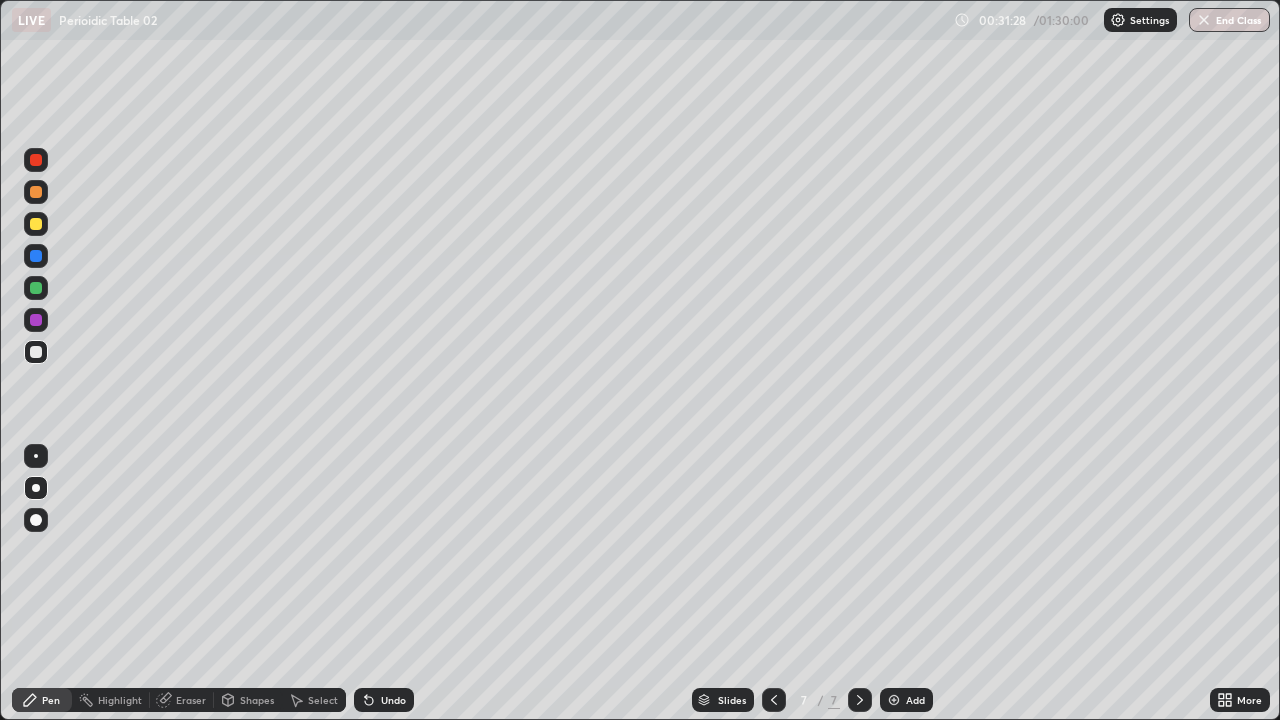 click on "Slides 7 / 7 Add" at bounding box center (812, 700) 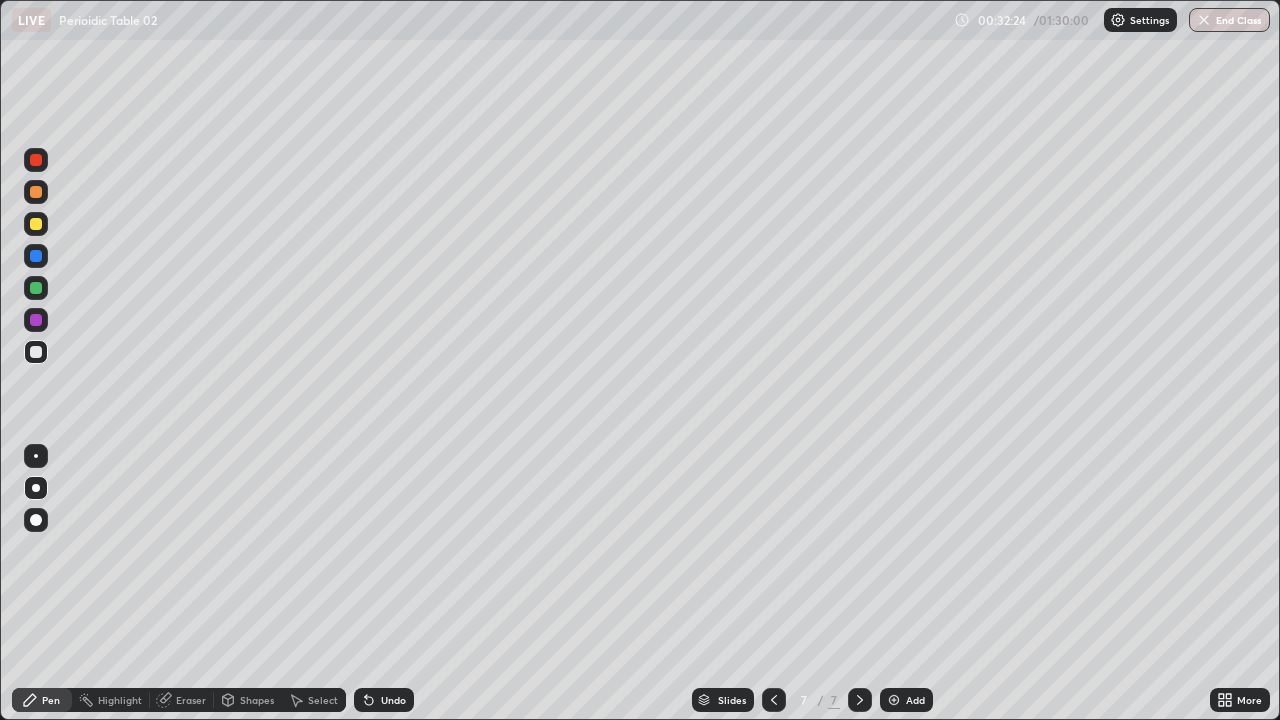click on "Add" at bounding box center (906, 700) 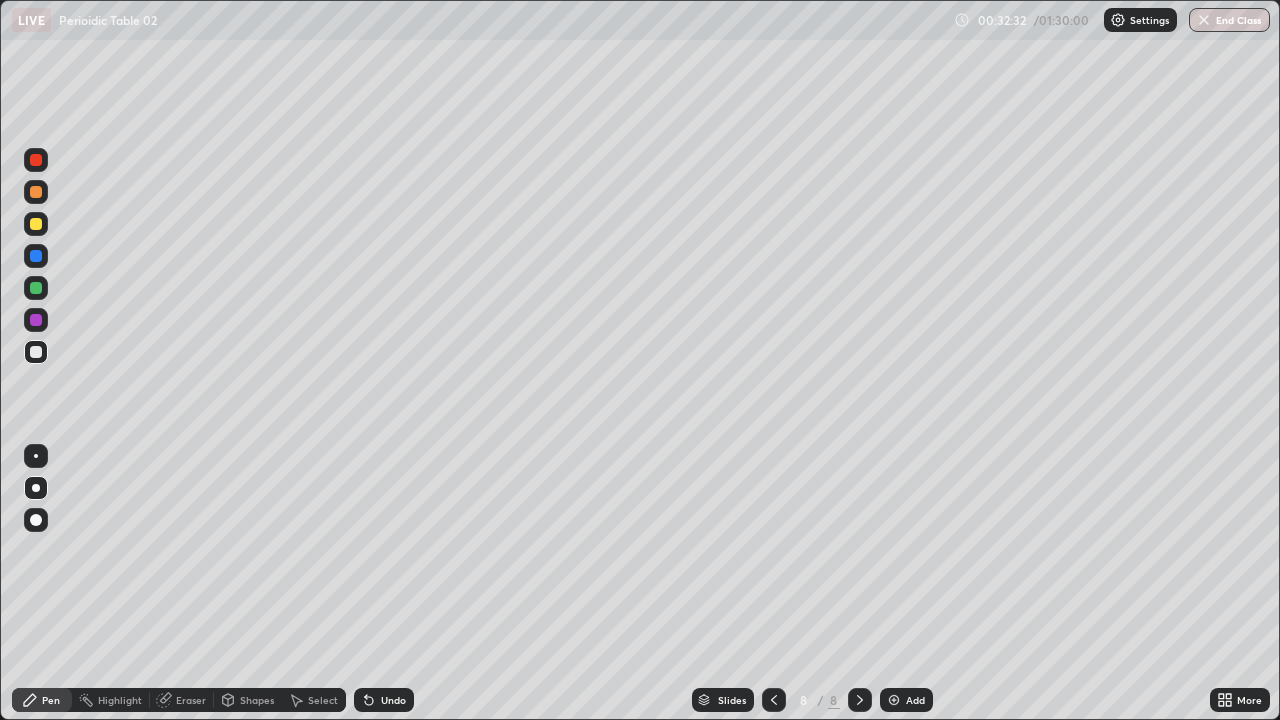click 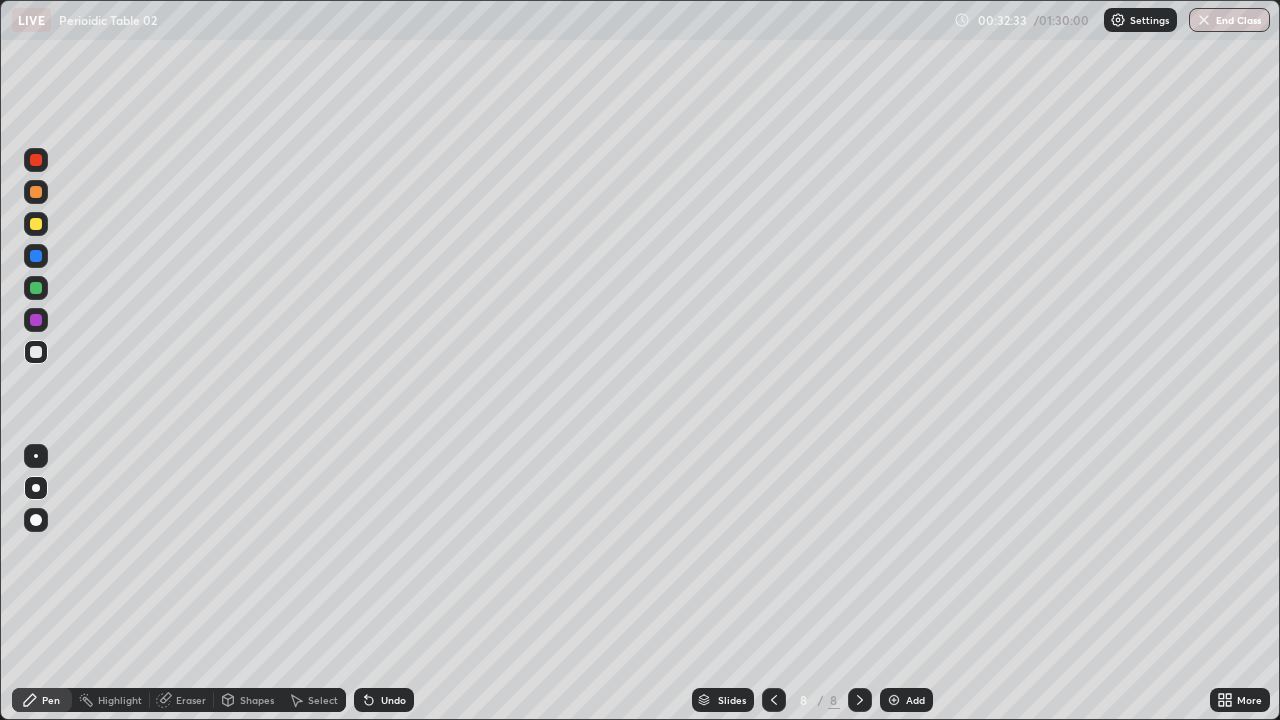 click on "Undo" at bounding box center [393, 700] 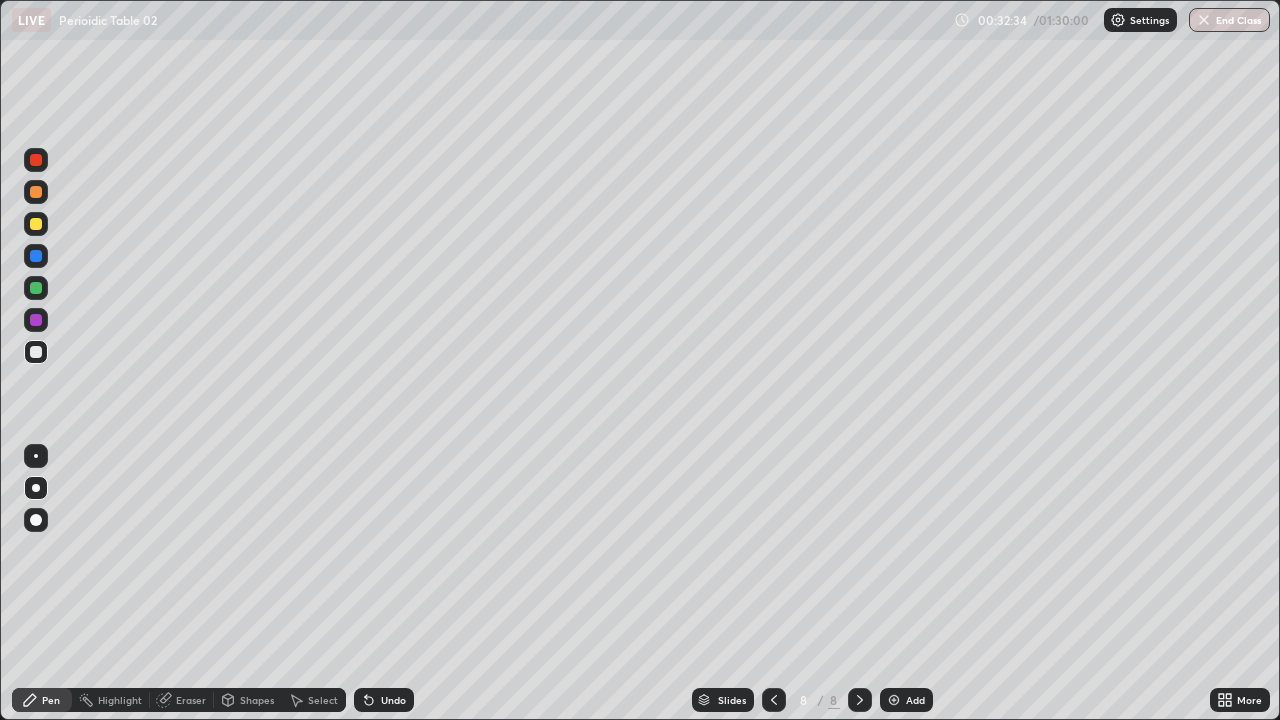 click at bounding box center [36, 224] 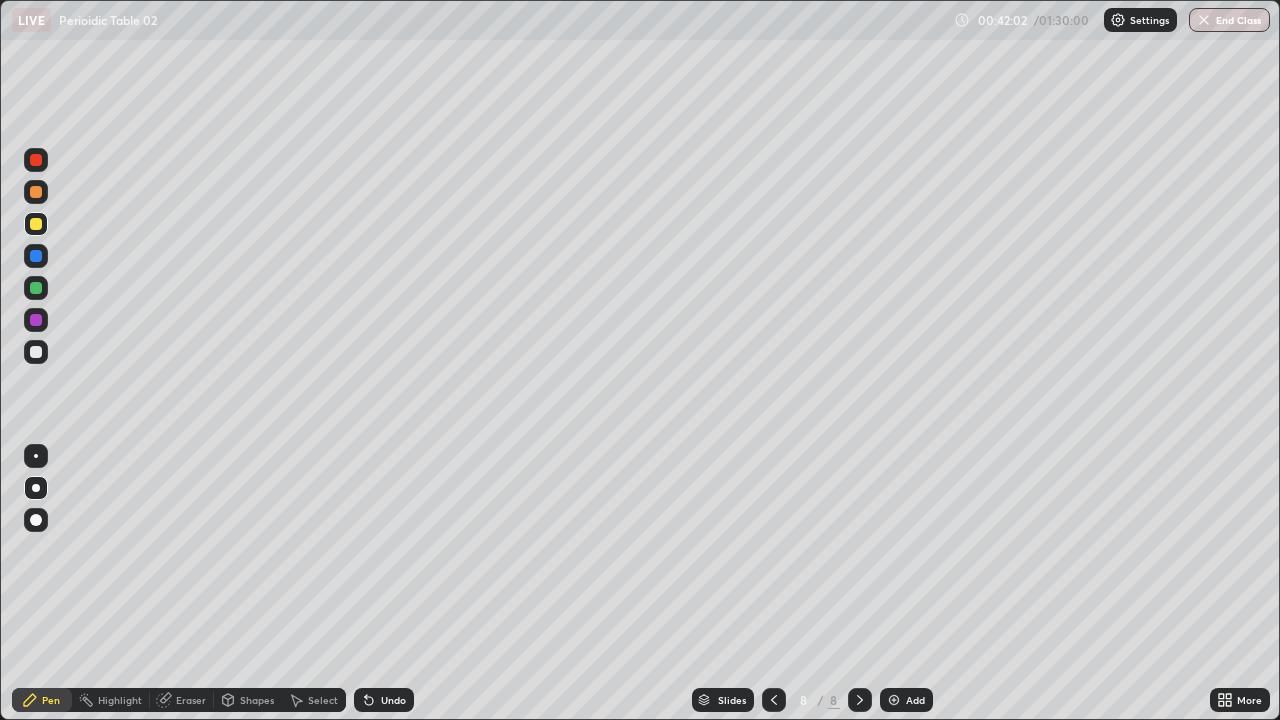 click at bounding box center (894, 700) 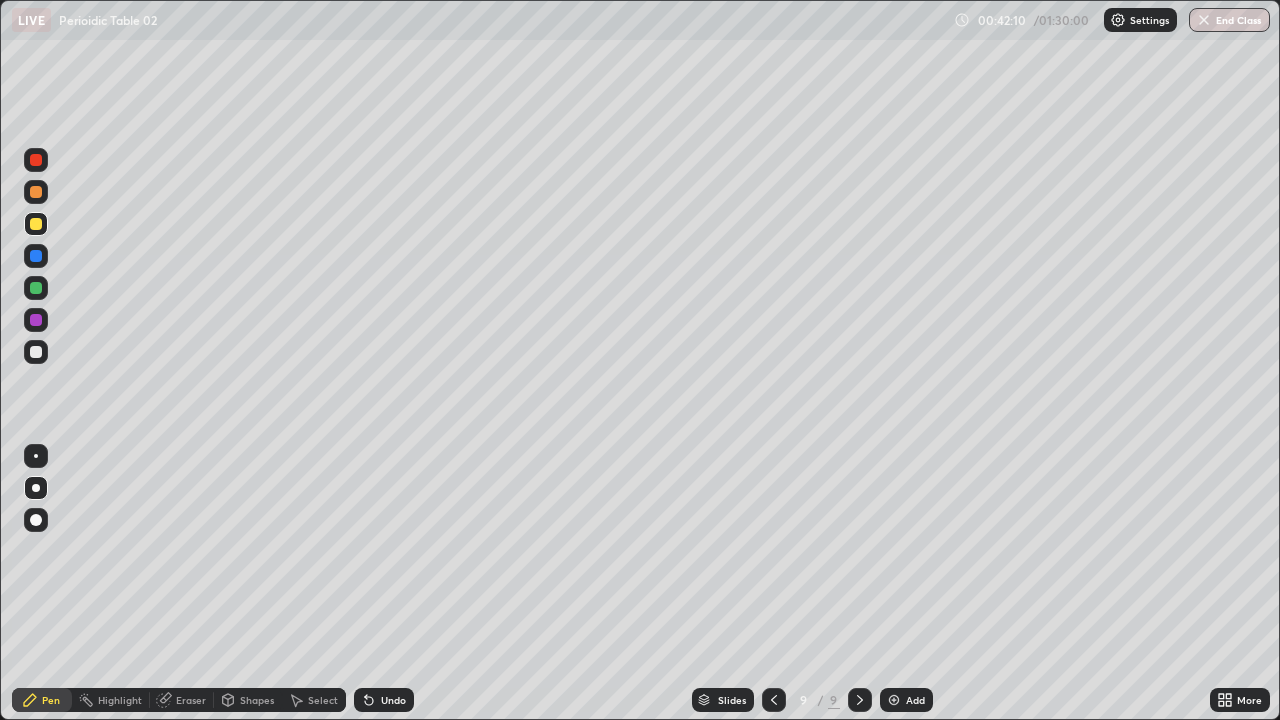 click on "Undo" at bounding box center [393, 700] 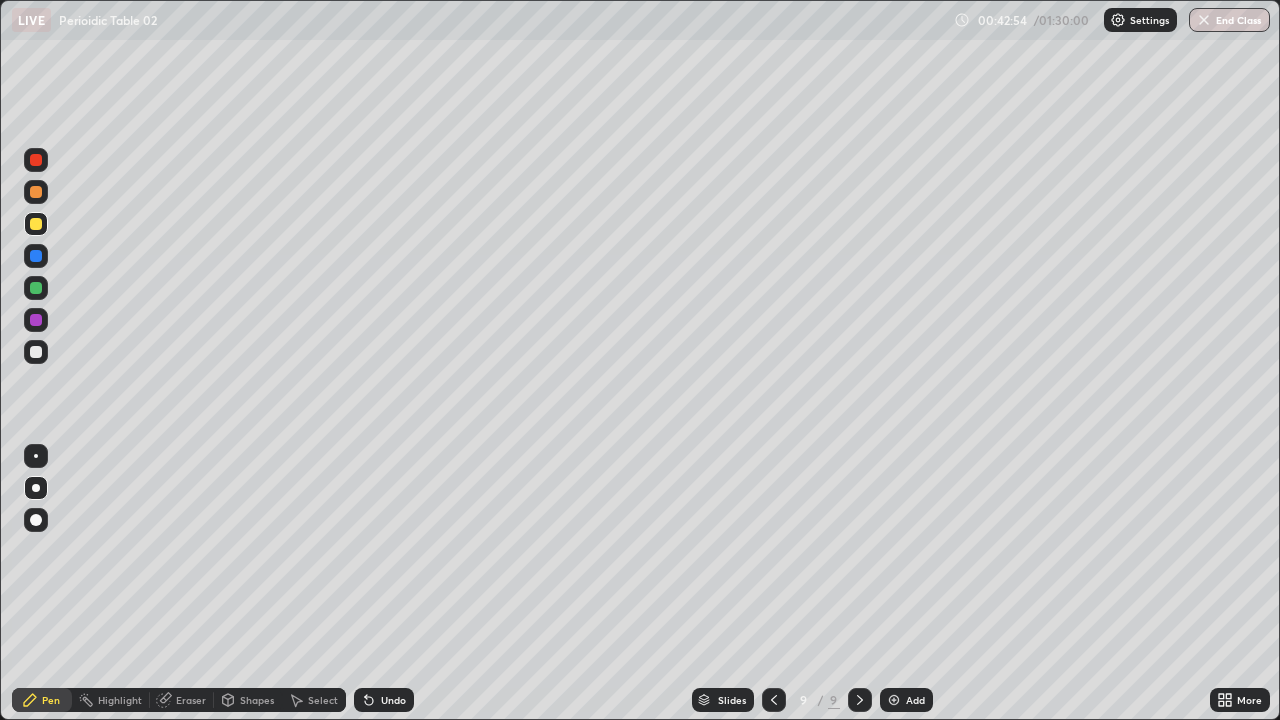 click at bounding box center (36, 288) 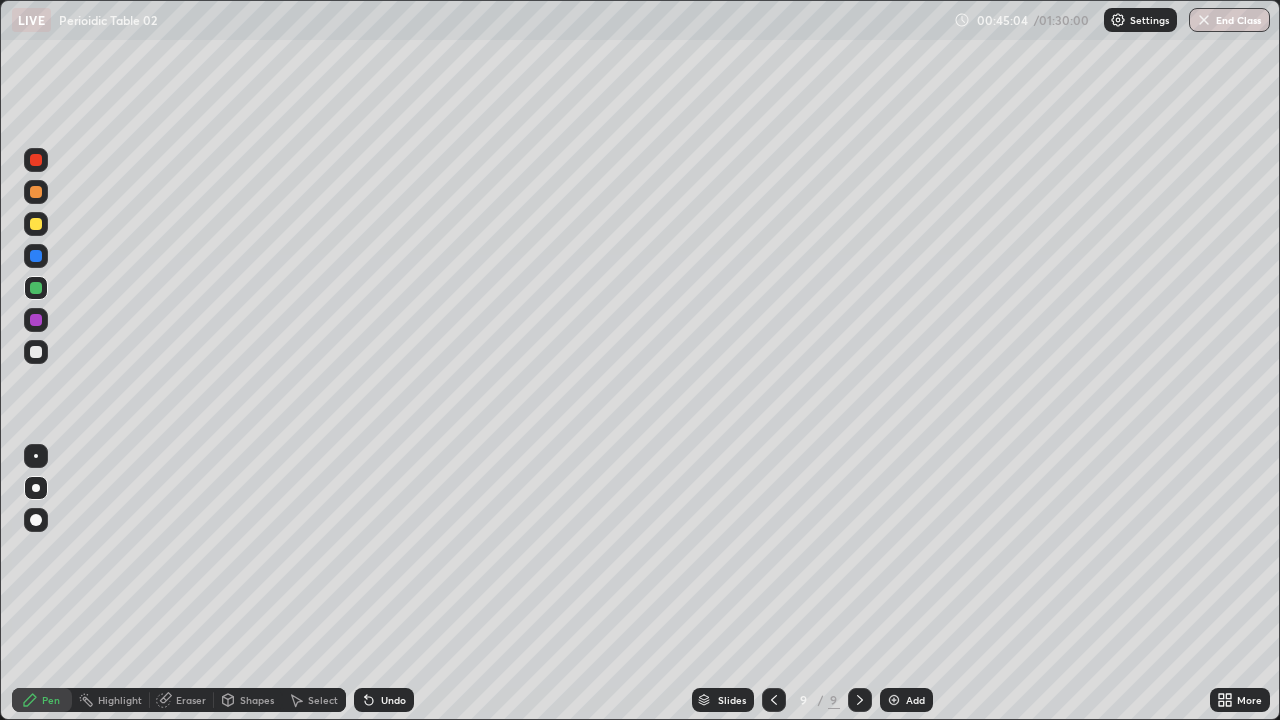 click at bounding box center [36, 224] 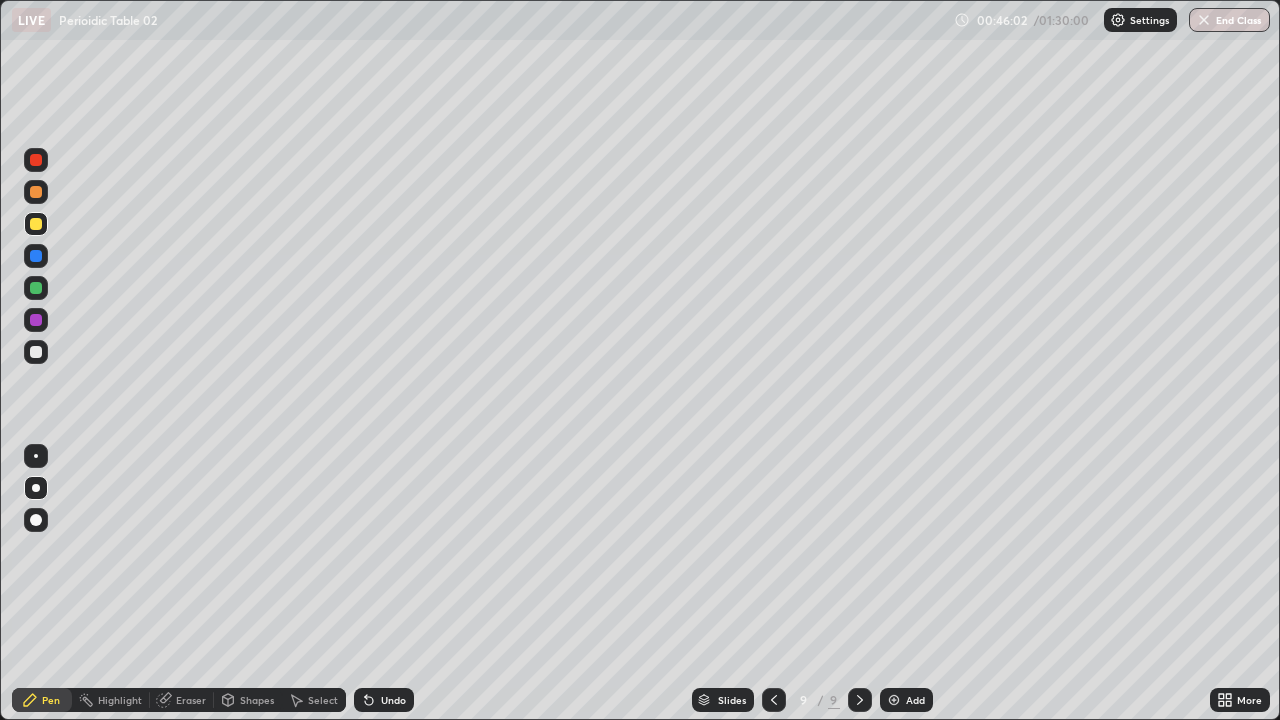 click on "Add" at bounding box center [906, 700] 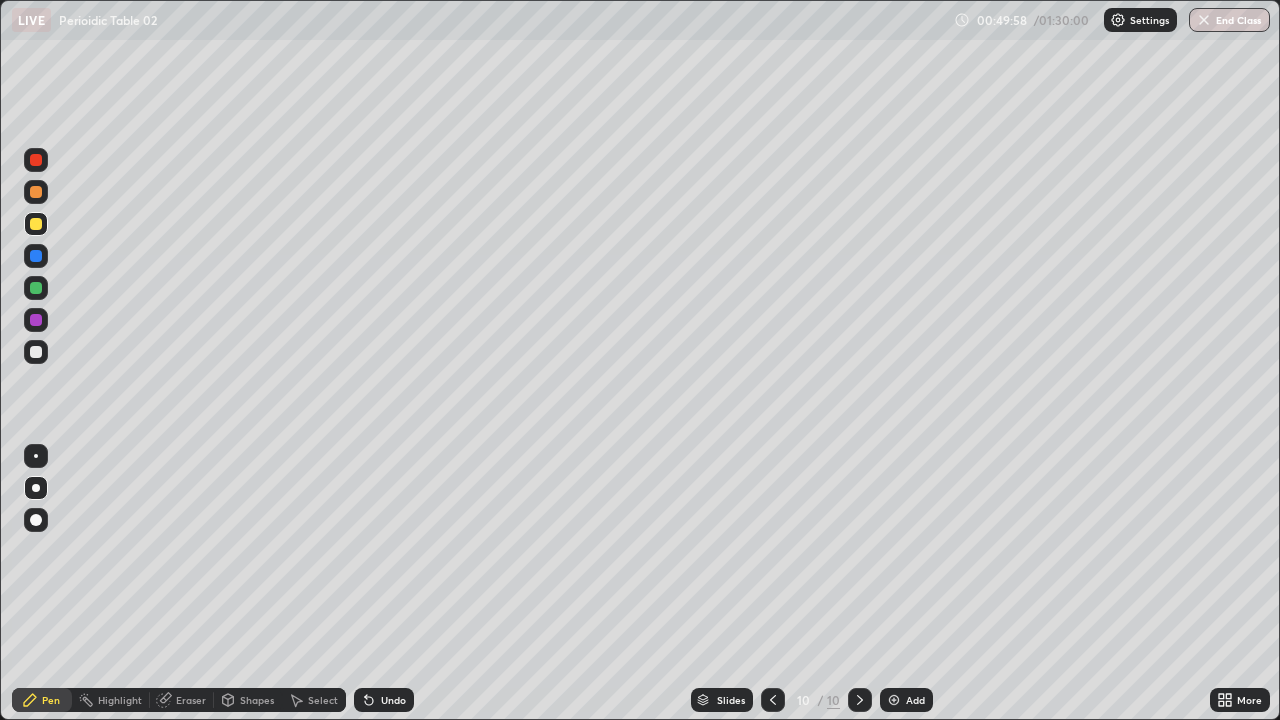 click at bounding box center (36, 288) 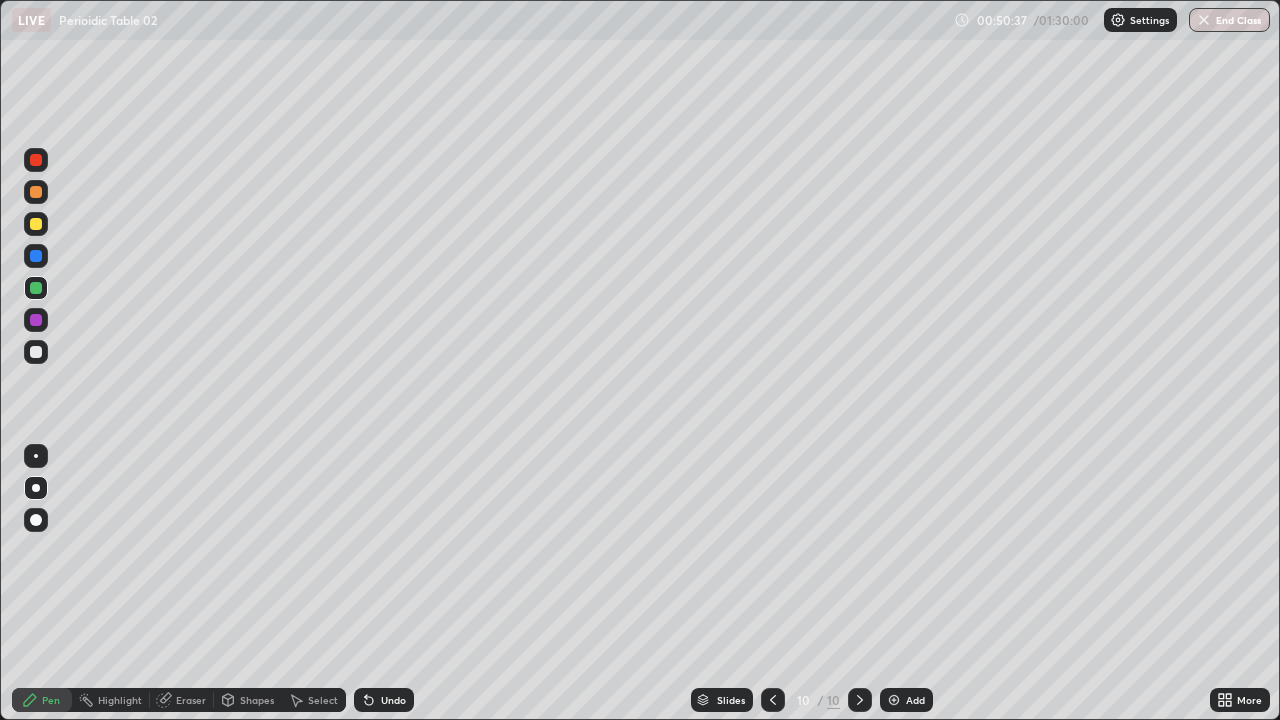 click on "Undo" at bounding box center [384, 700] 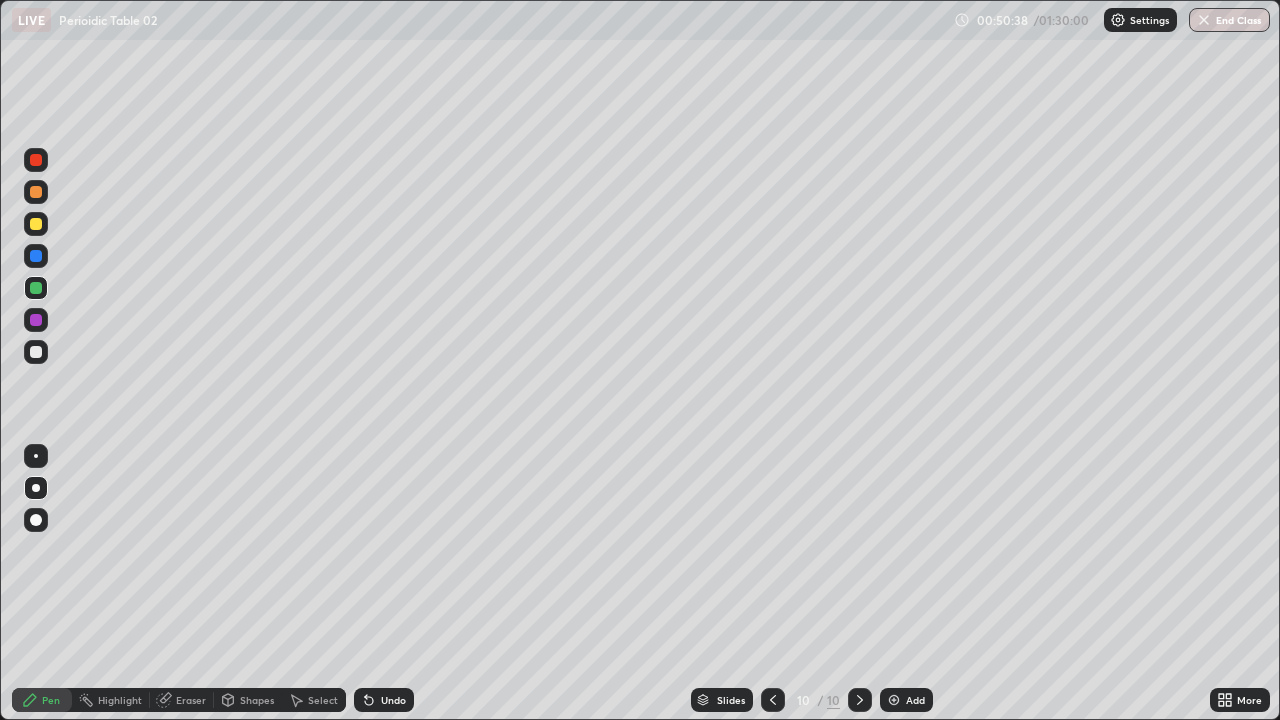 click on "Undo" at bounding box center (384, 700) 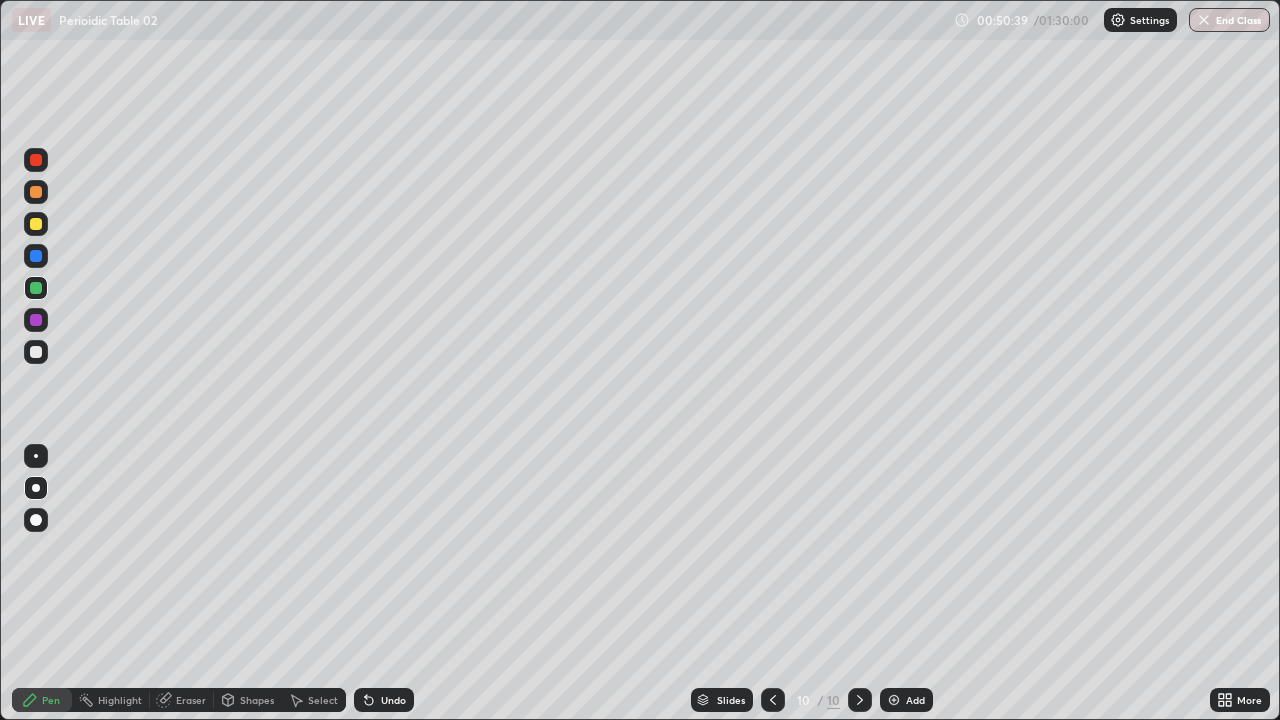 click on "Eraser" at bounding box center [191, 700] 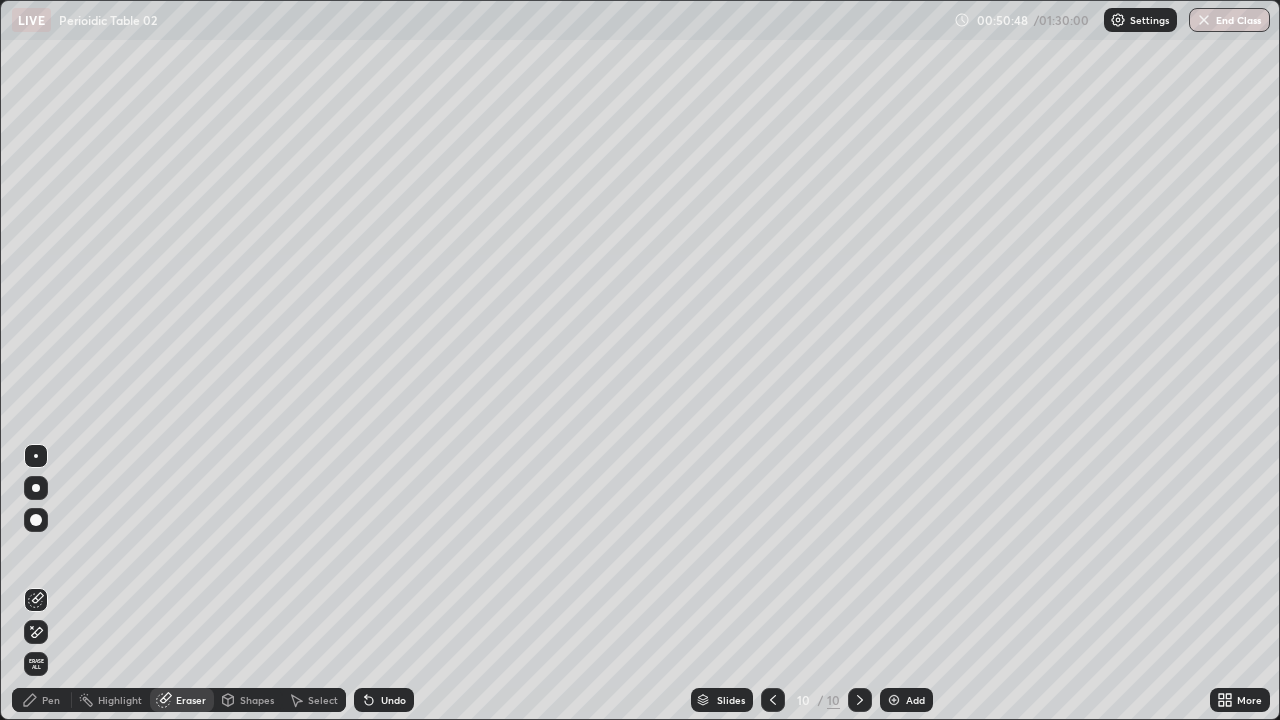 click on "Pen" at bounding box center [51, 700] 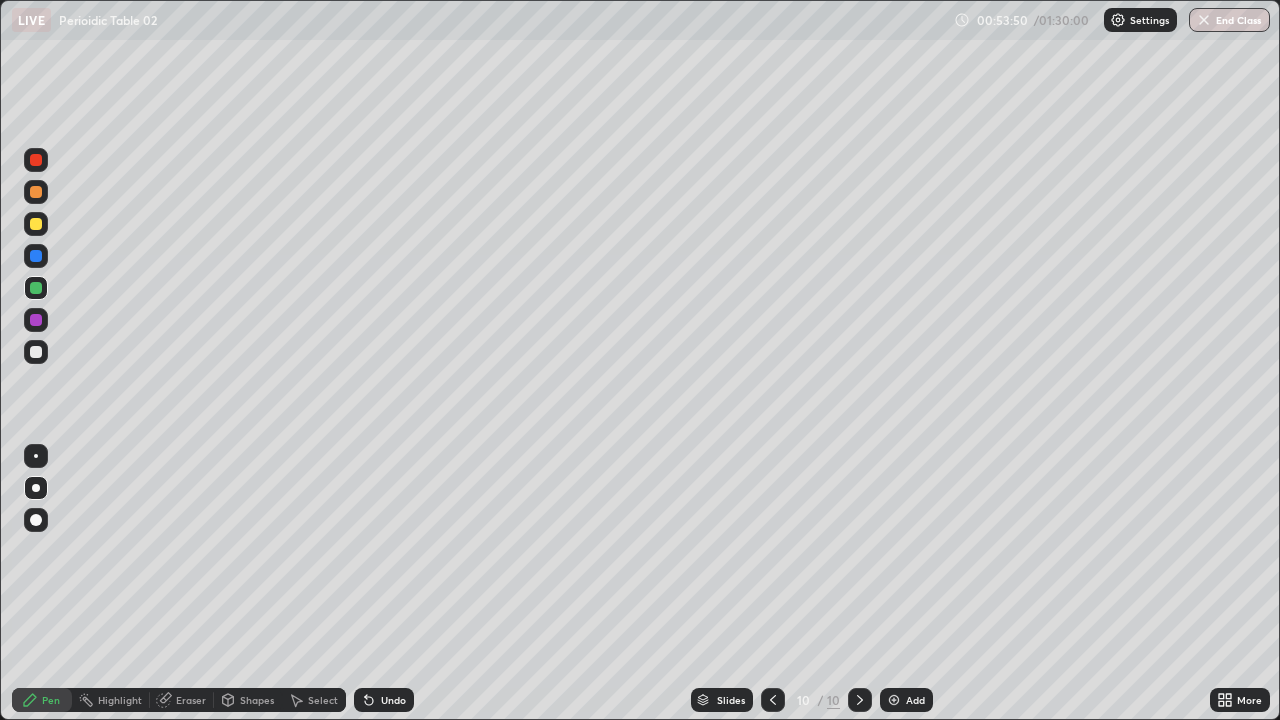 click at bounding box center (36, 224) 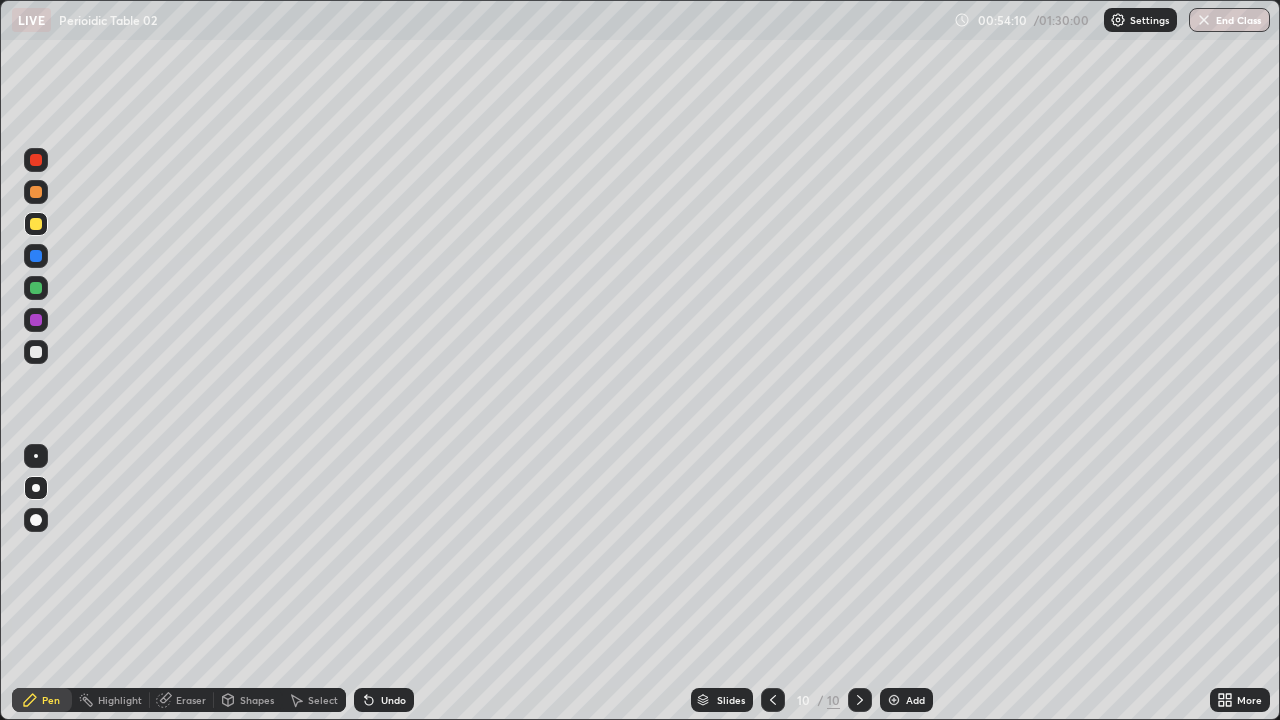 click at bounding box center (36, 224) 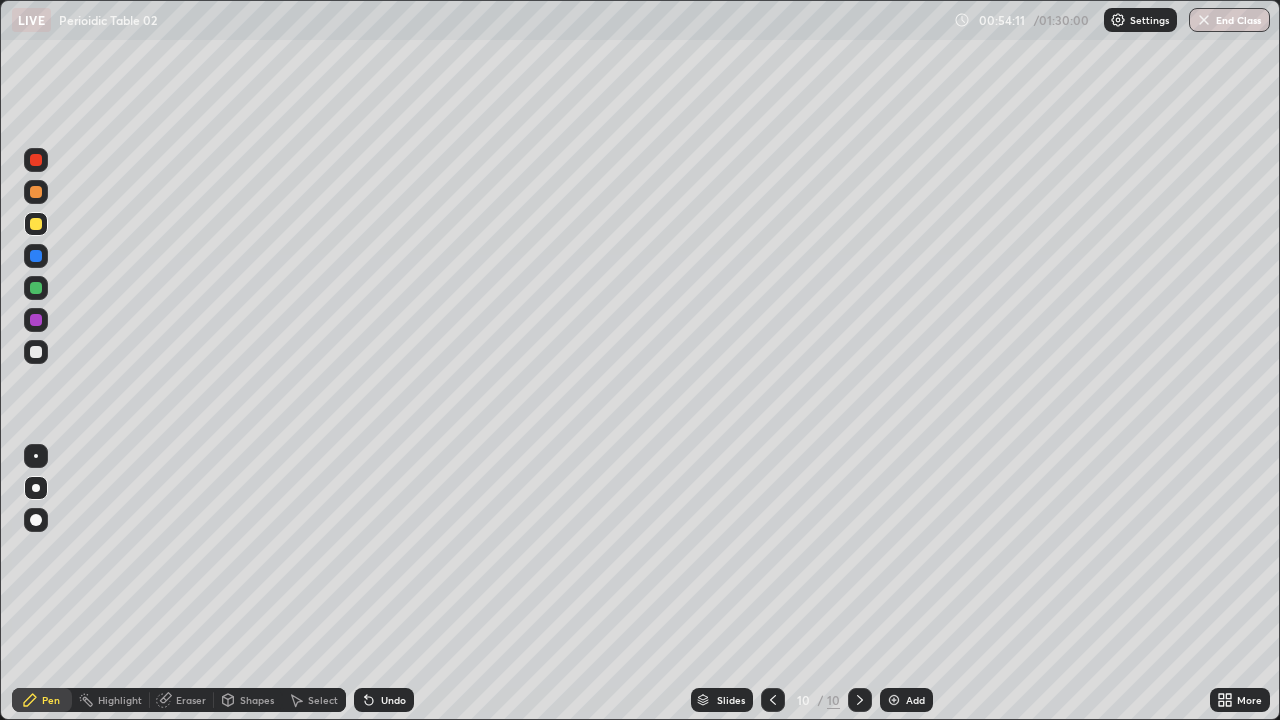 click at bounding box center (36, 224) 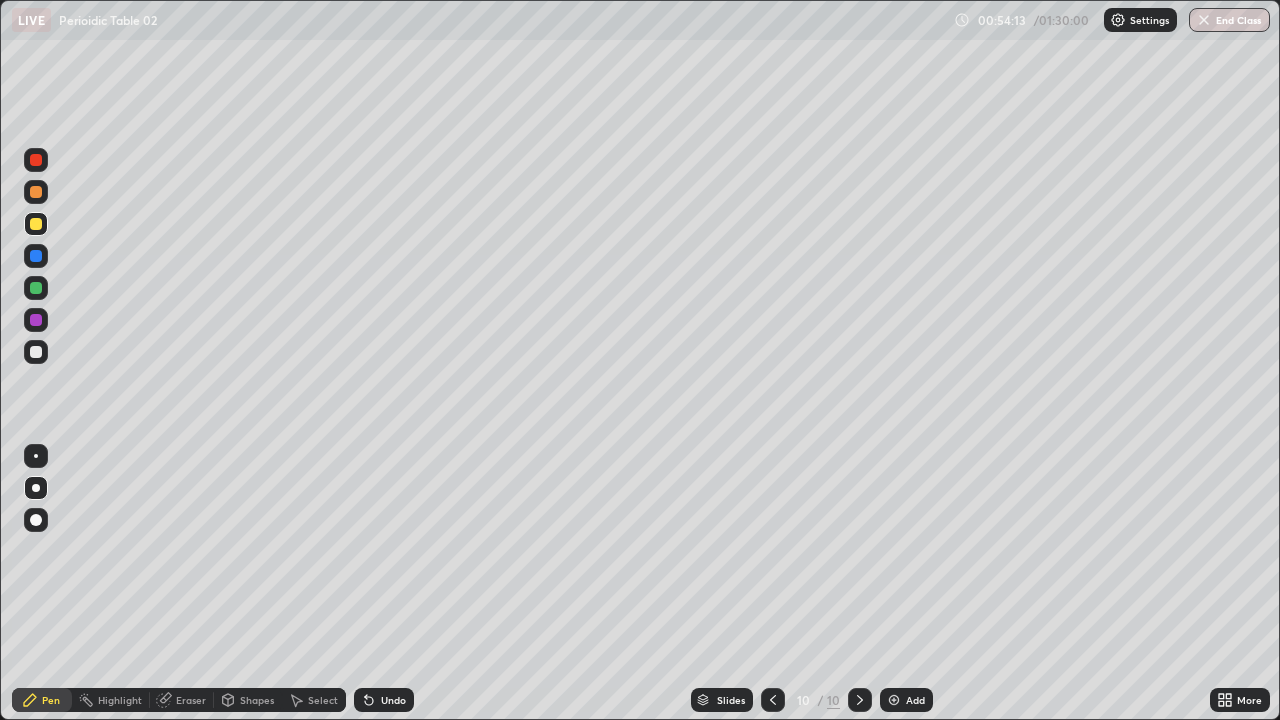 click at bounding box center (36, 288) 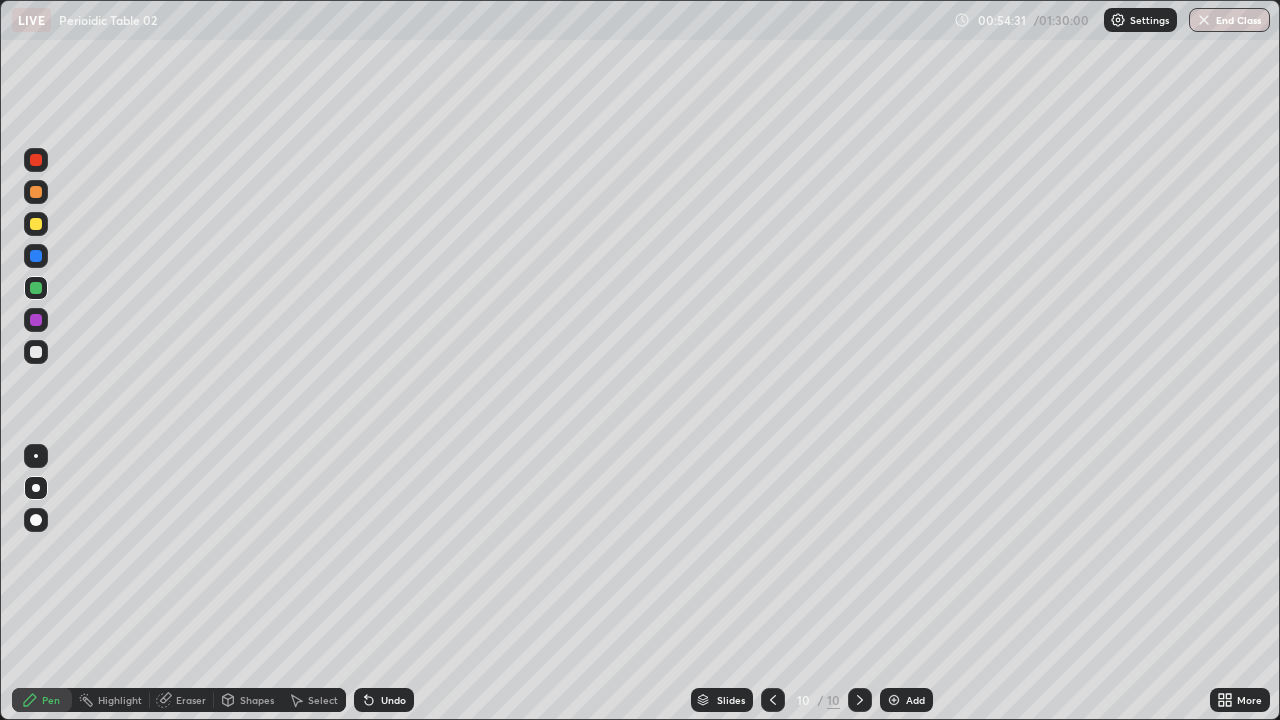 click at bounding box center (36, 352) 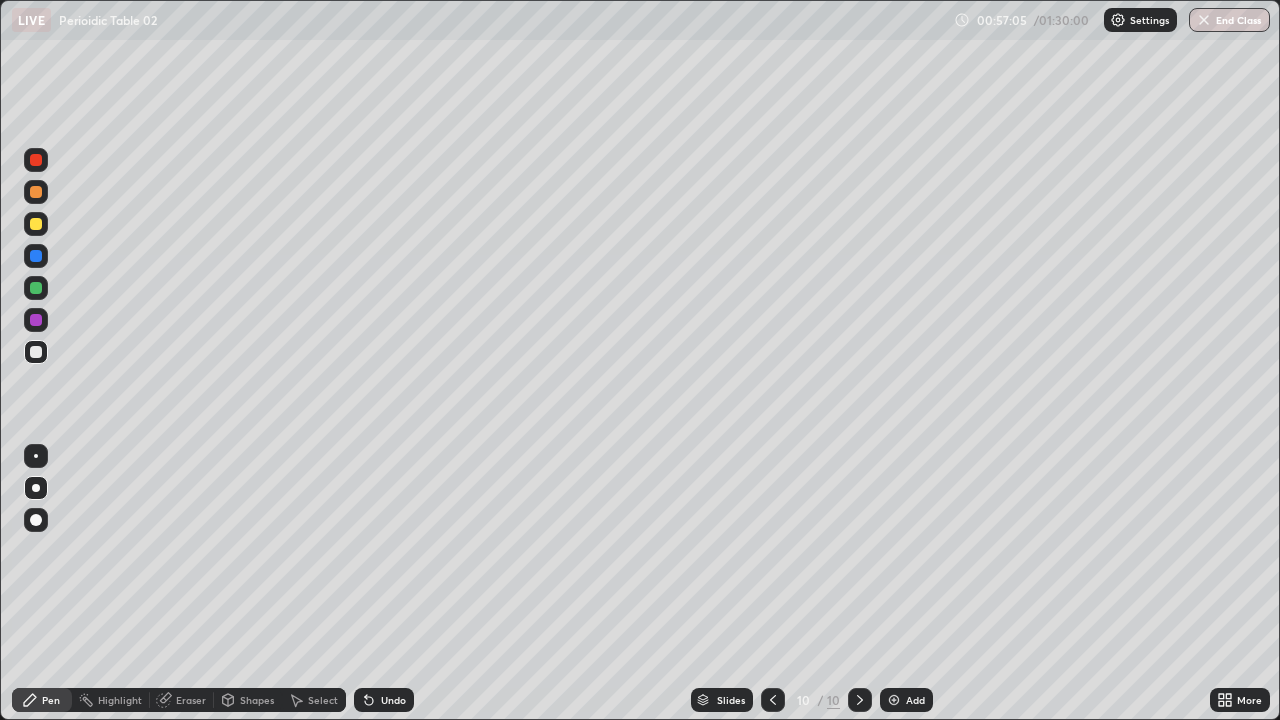 click on "Undo" at bounding box center (393, 700) 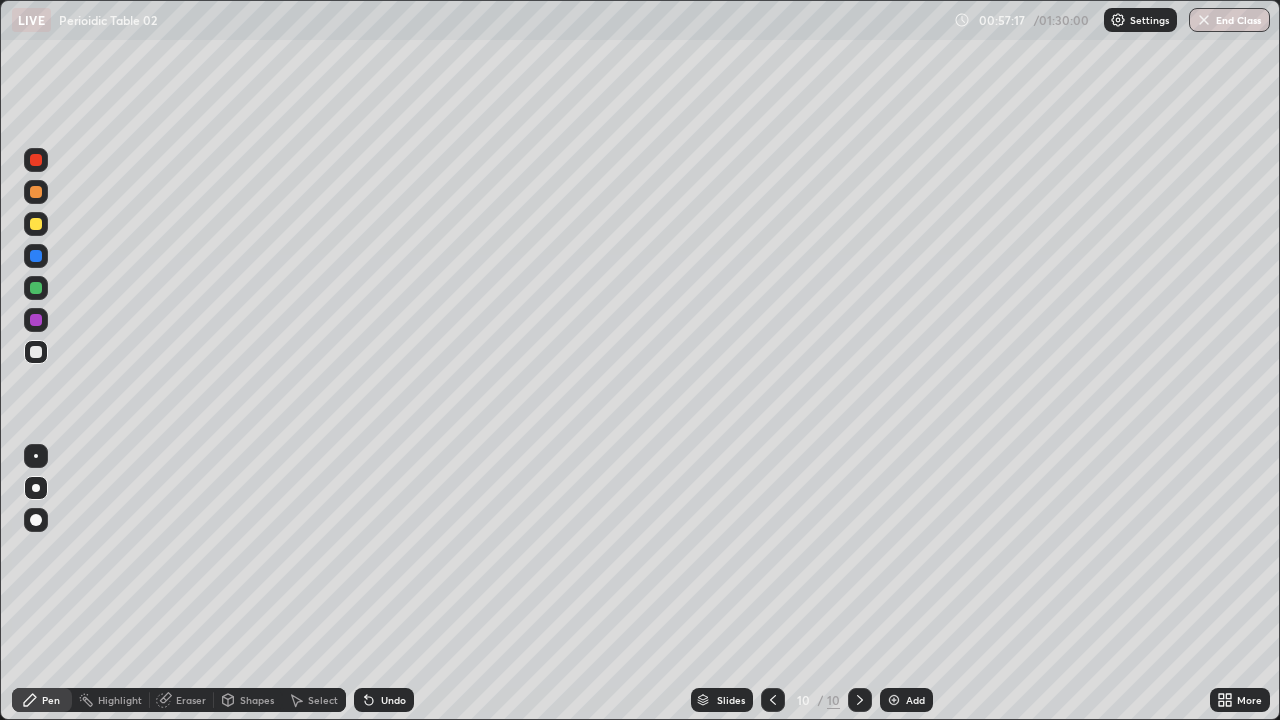 click at bounding box center [36, 288] 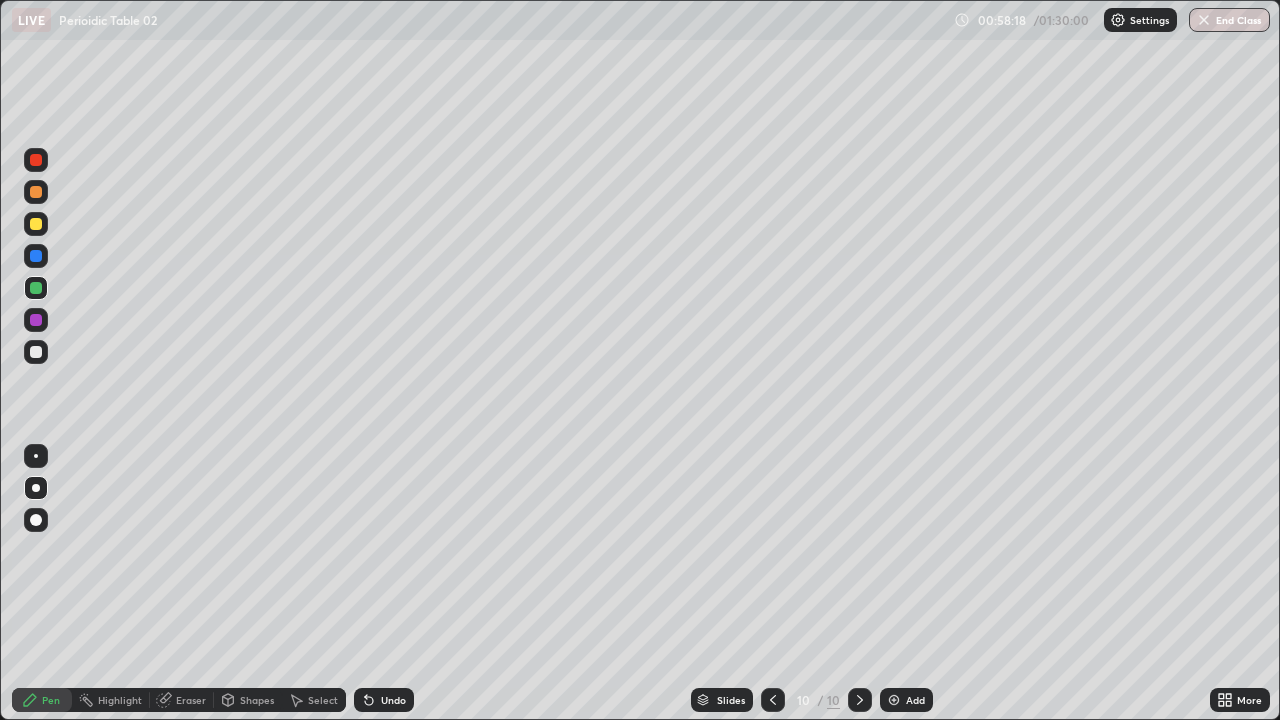 click at bounding box center [36, 224] 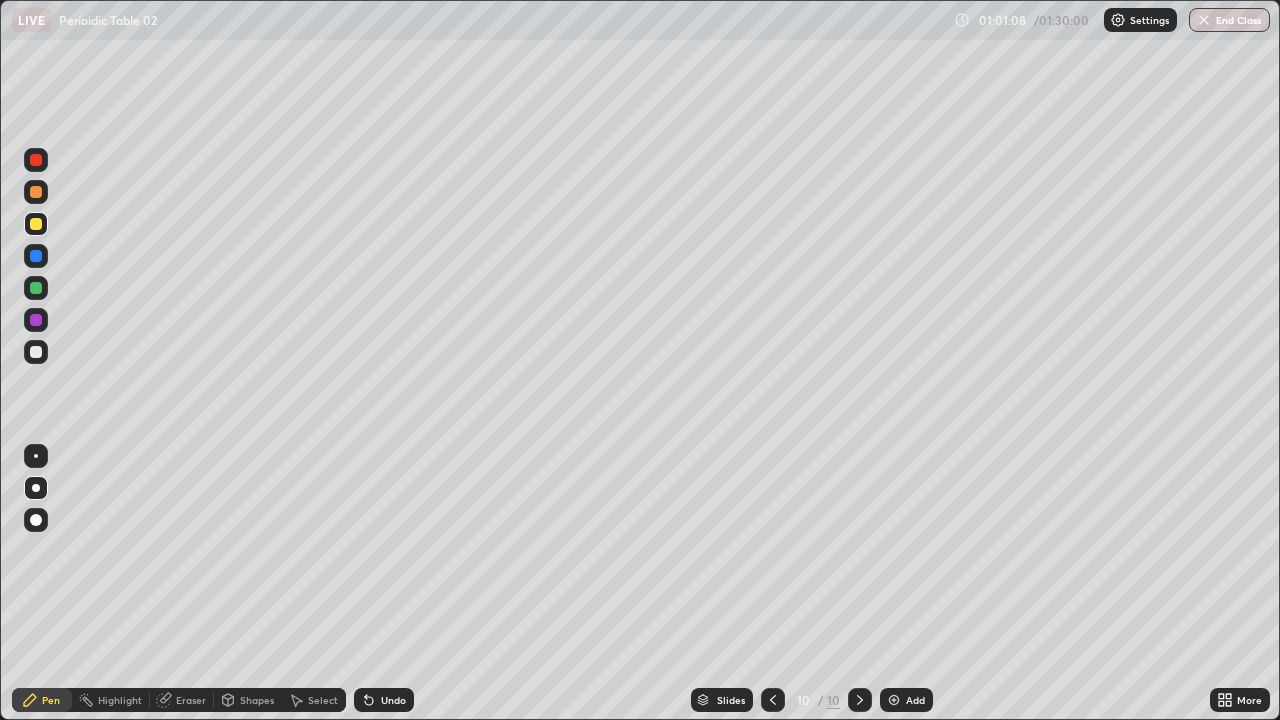 click at bounding box center (894, 700) 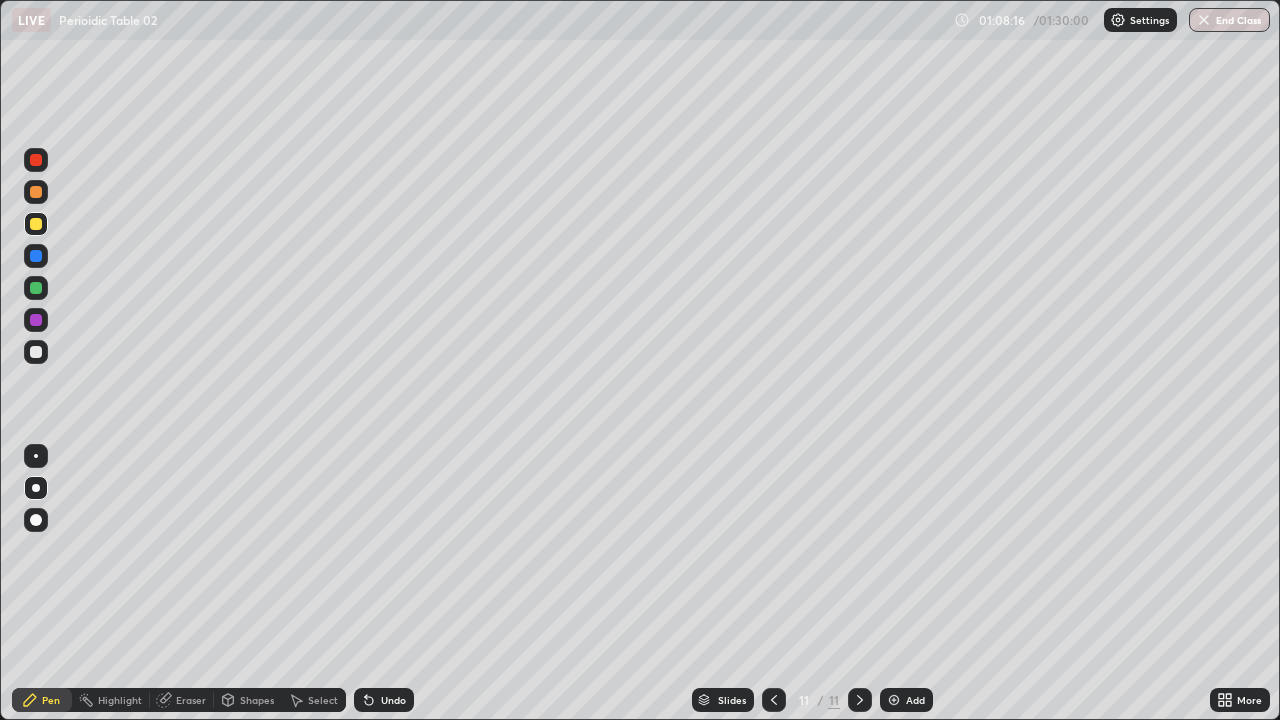 click 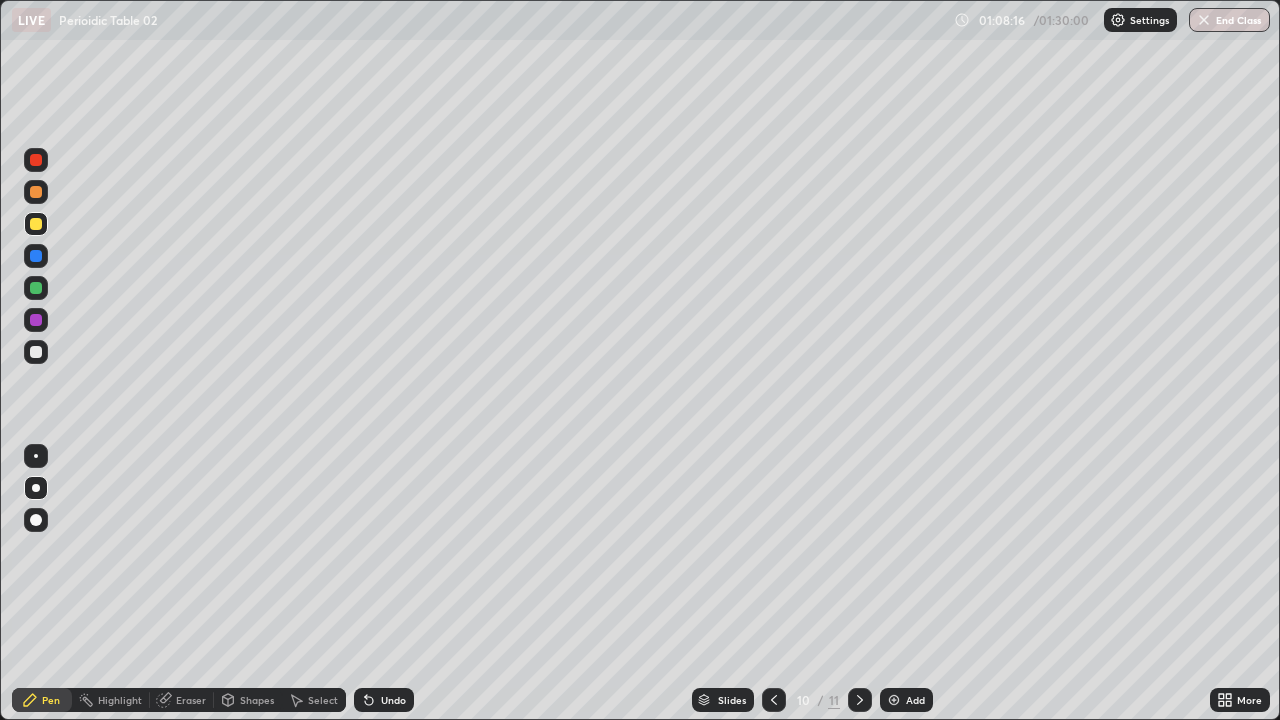 click 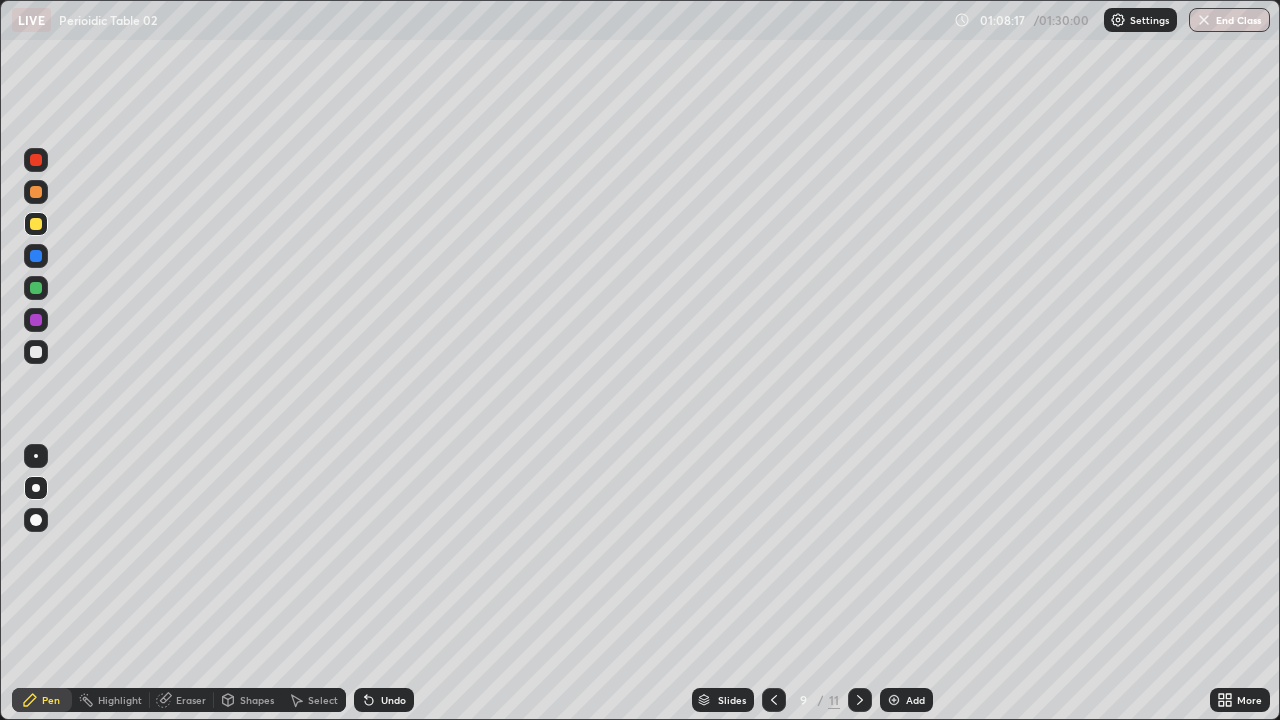 click 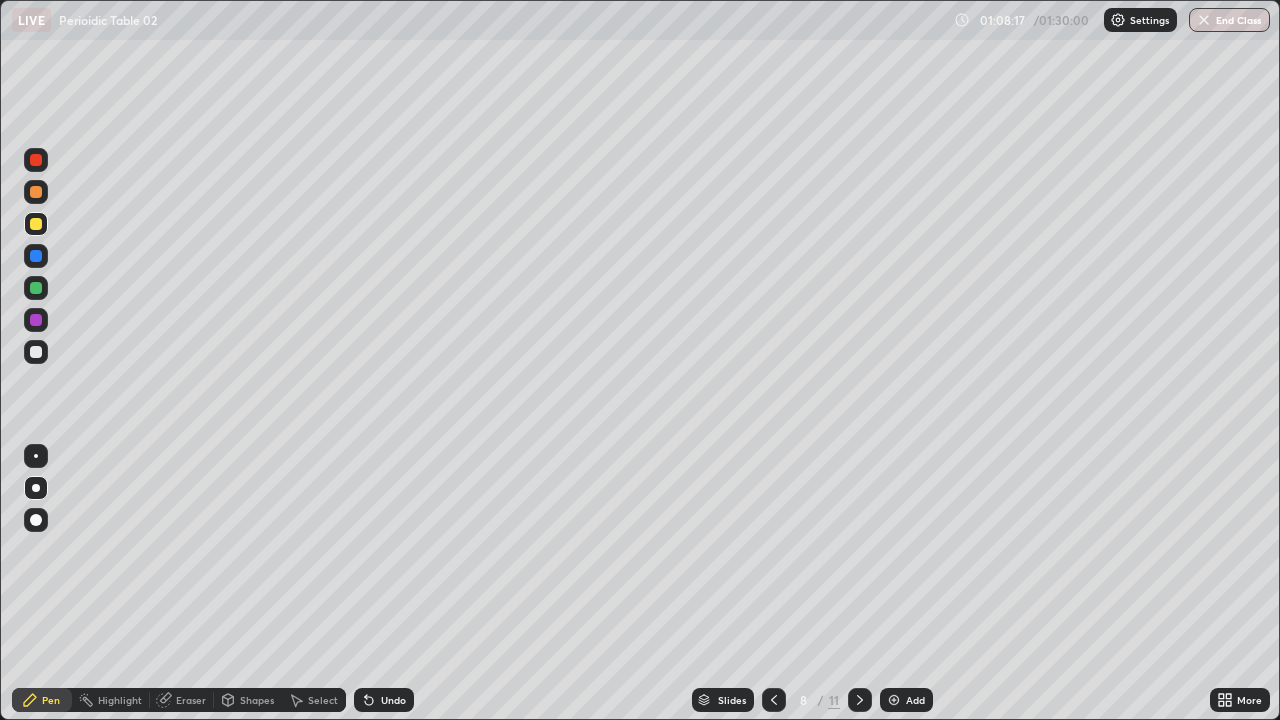 click at bounding box center [774, 700] 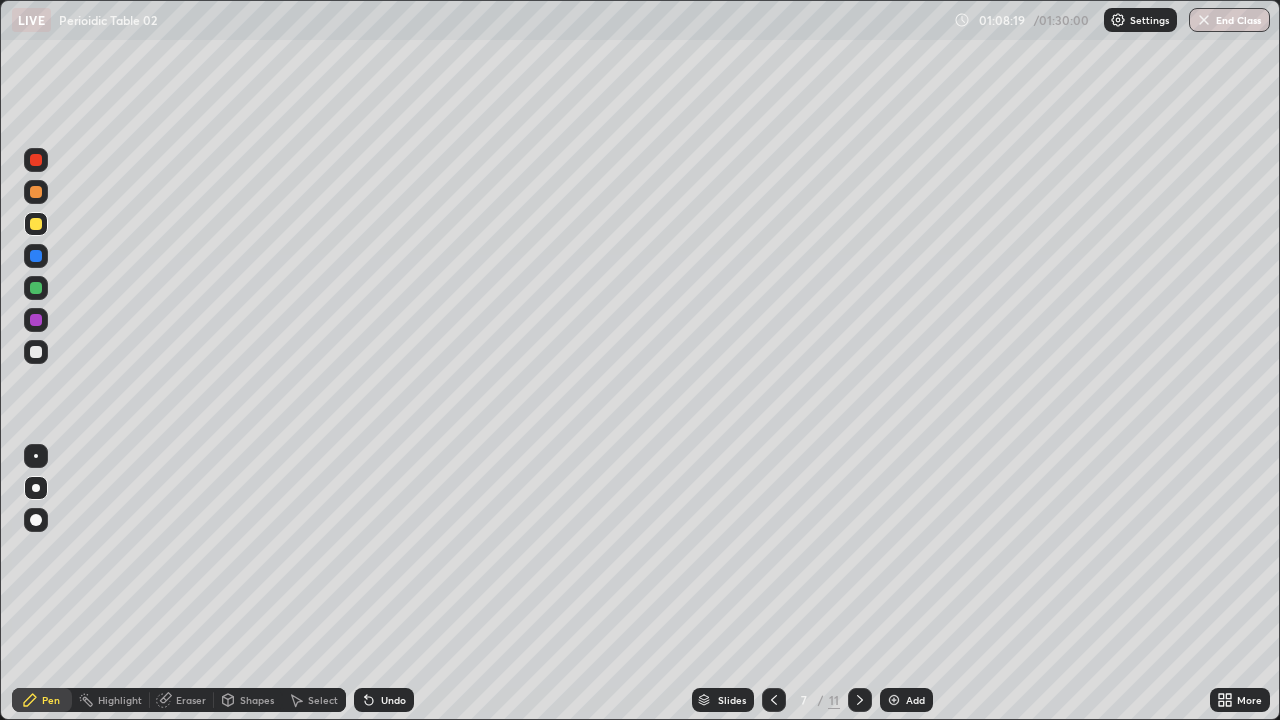 click 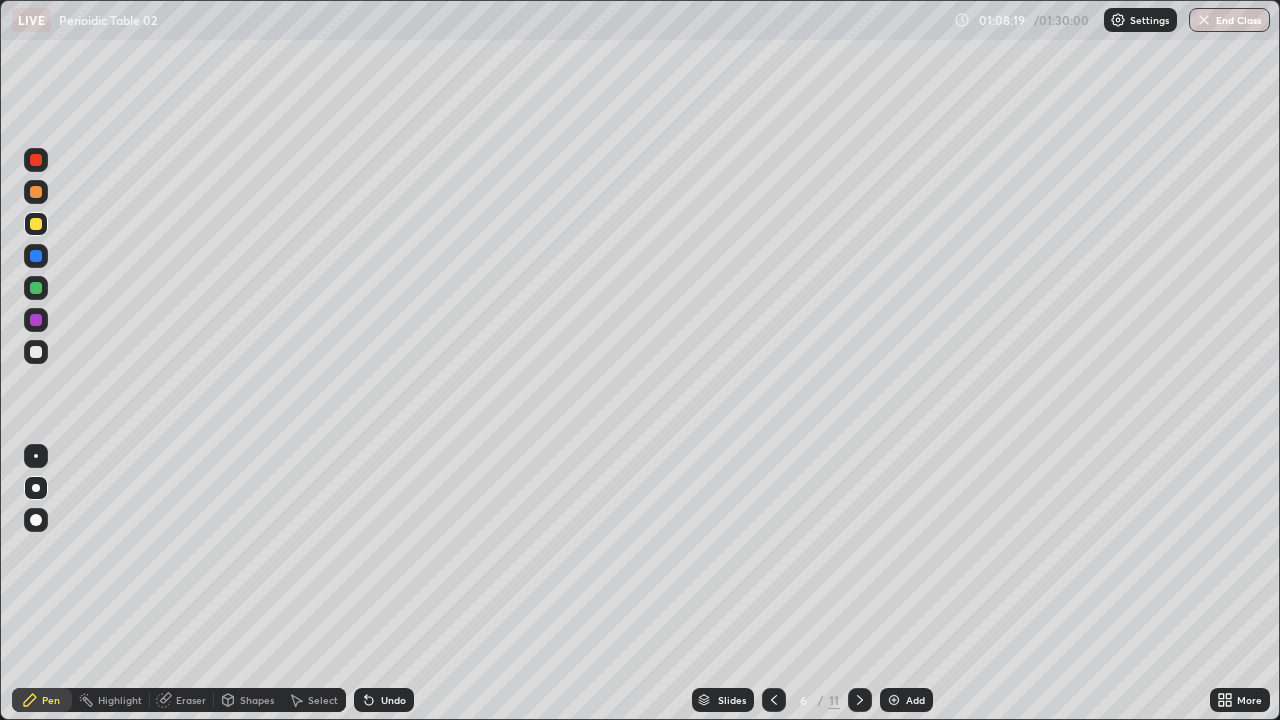 click 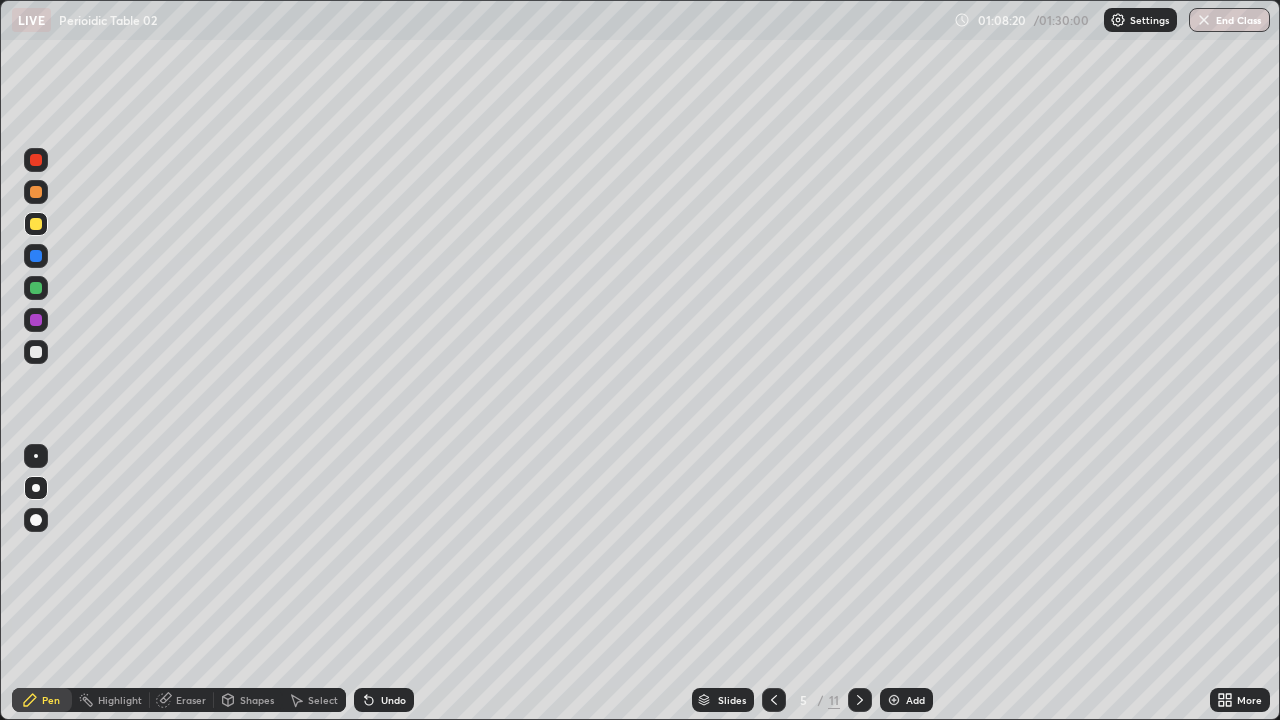 click 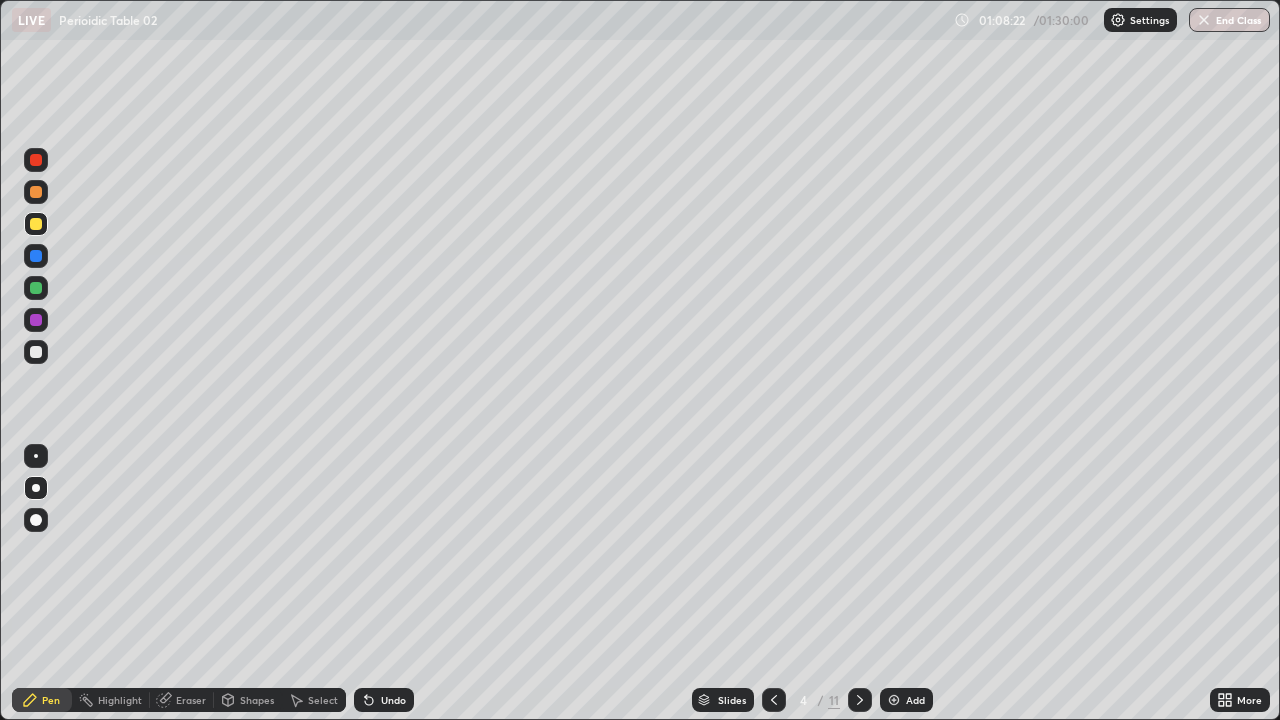 click on "Eraser" at bounding box center [191, 700] 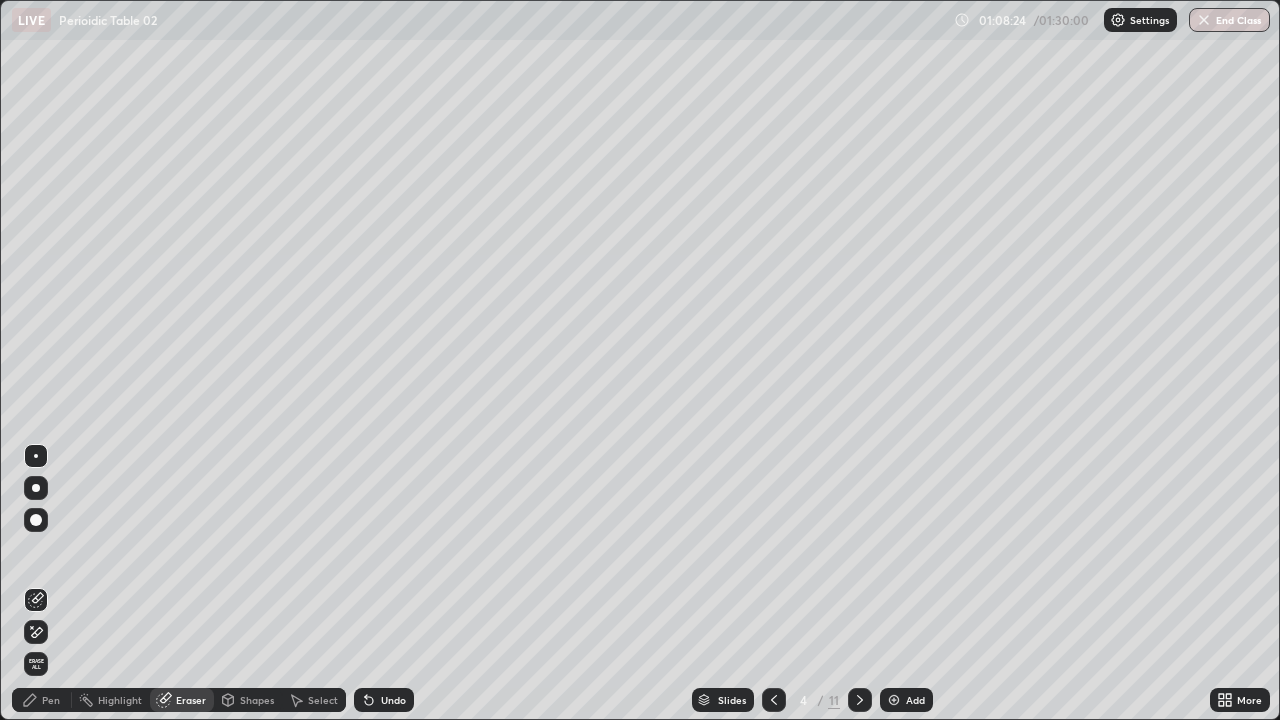 click on "Pen" at bounding box center (51, 700) 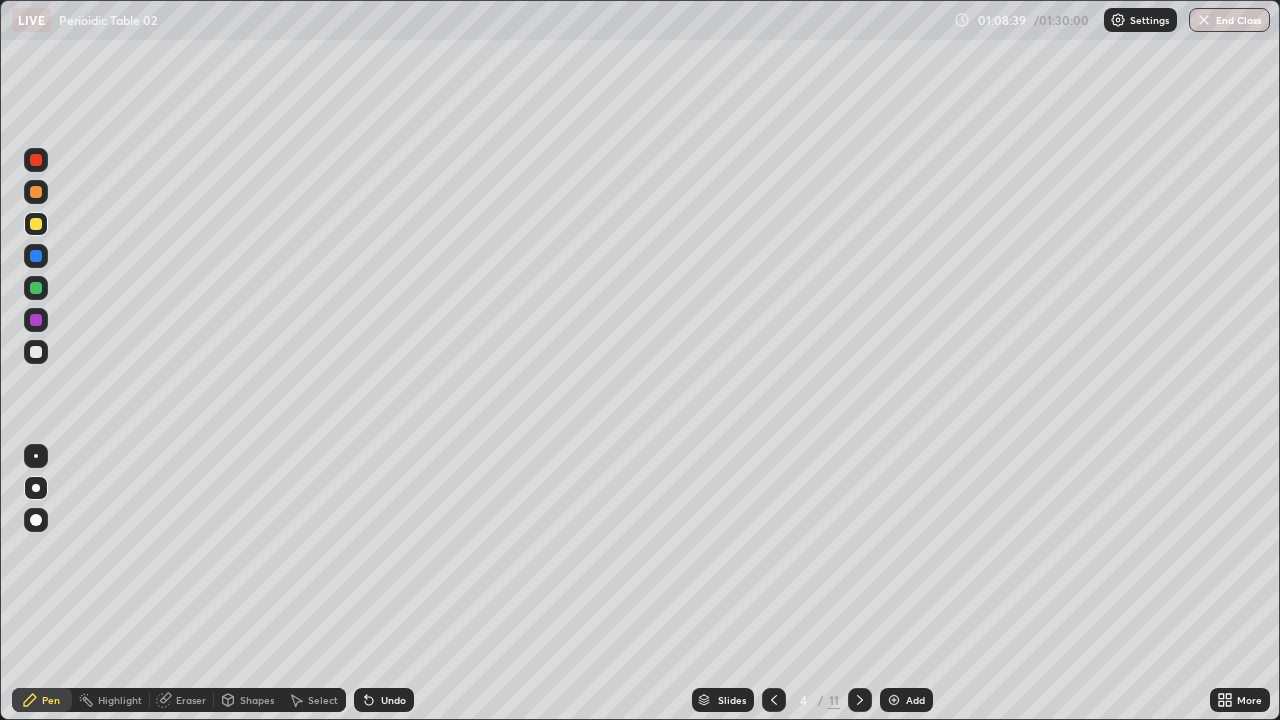 click on "Undo" at bounding box center [384, 700] 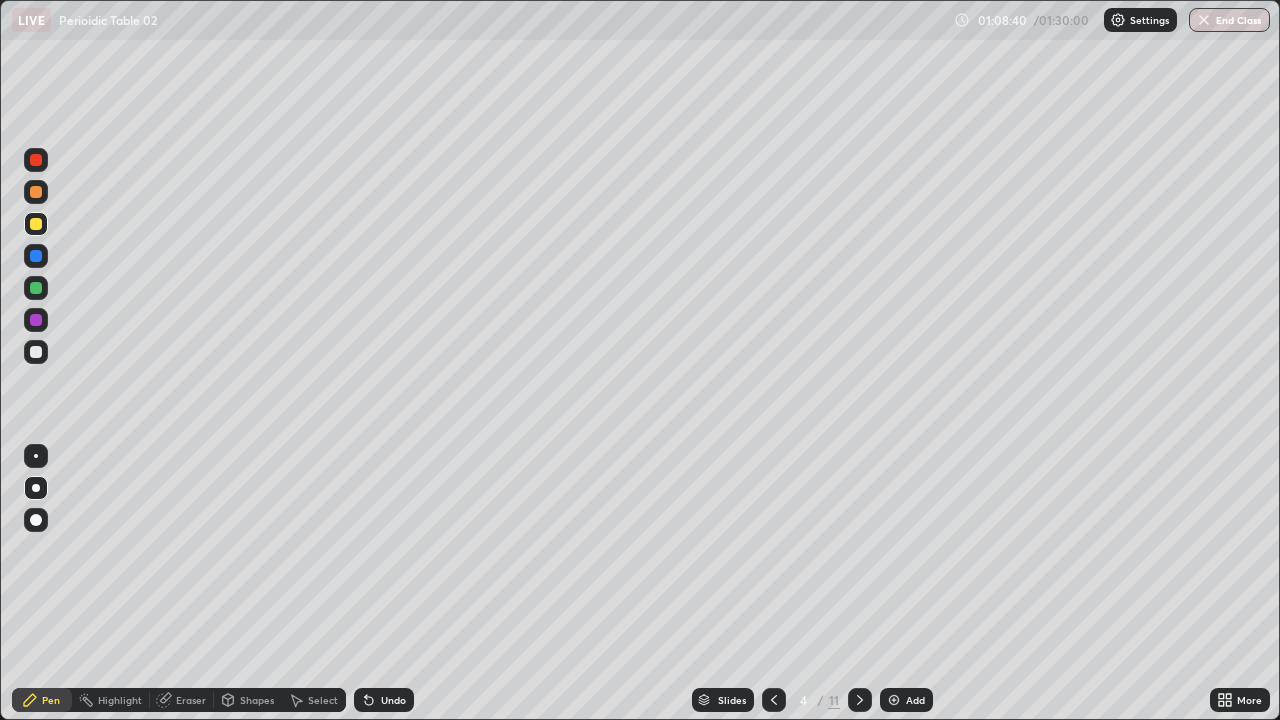 click on "Undo" at bounding box center [393, 700] 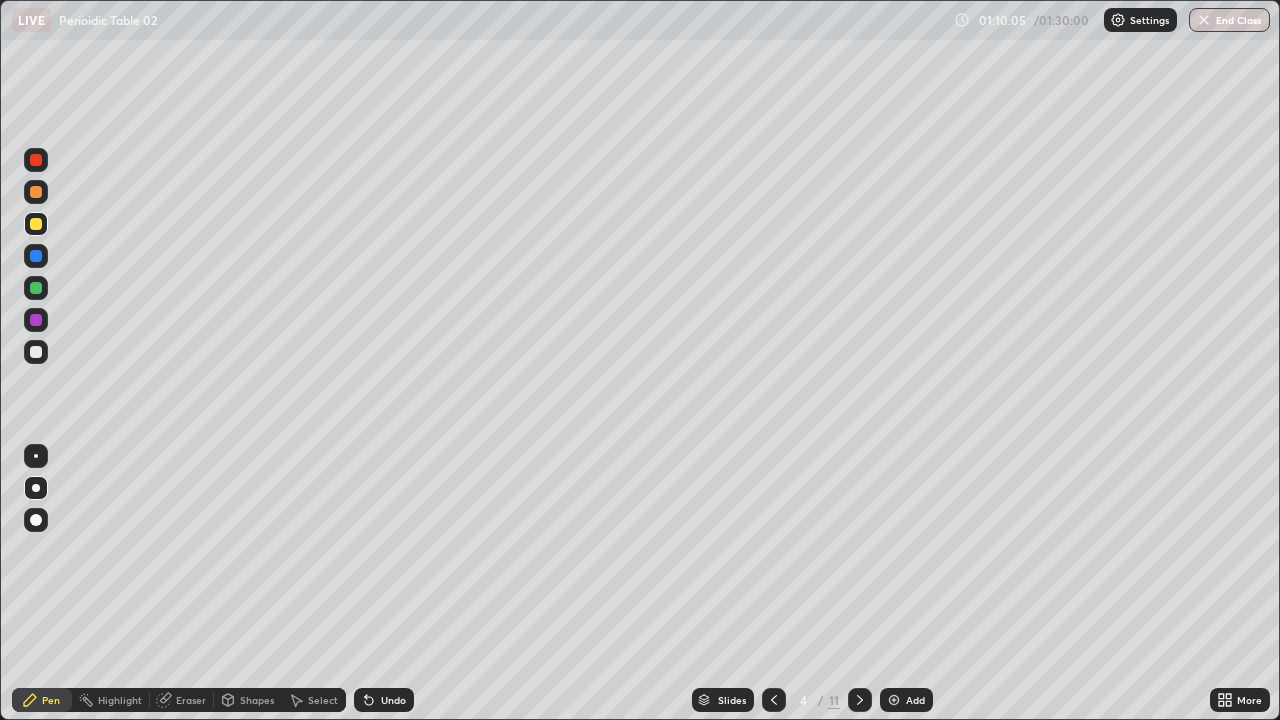 click 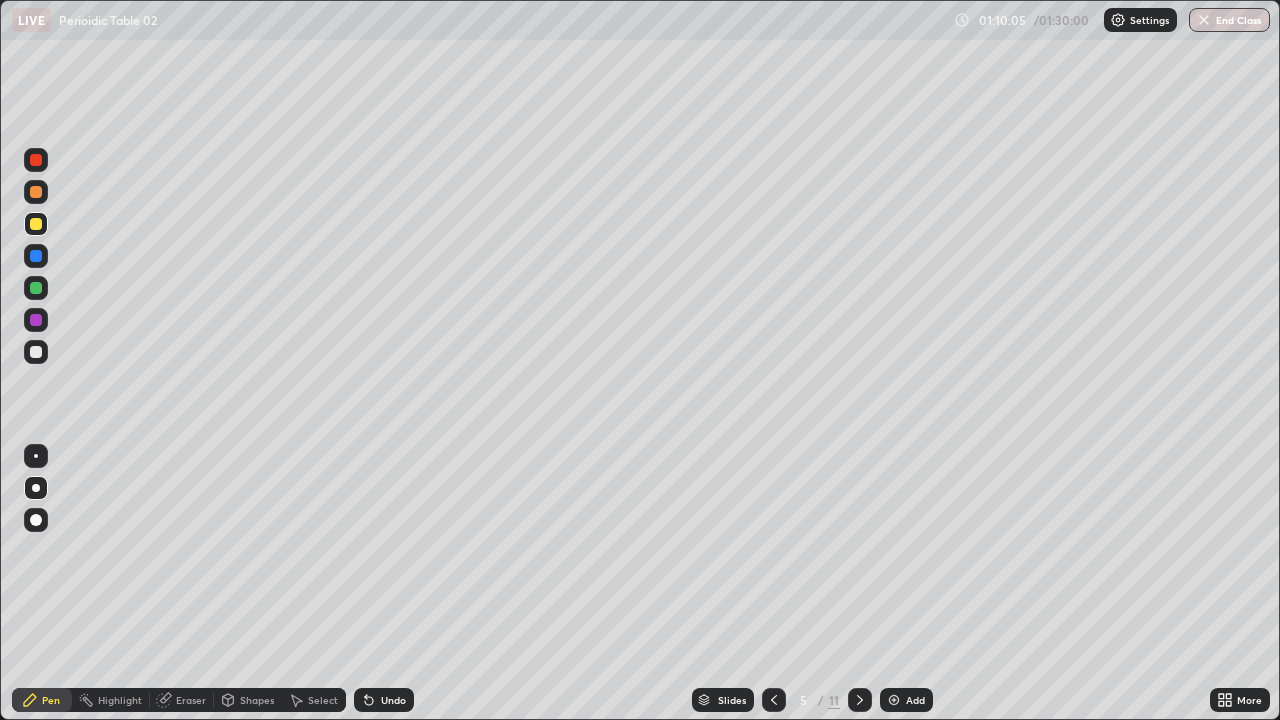 click 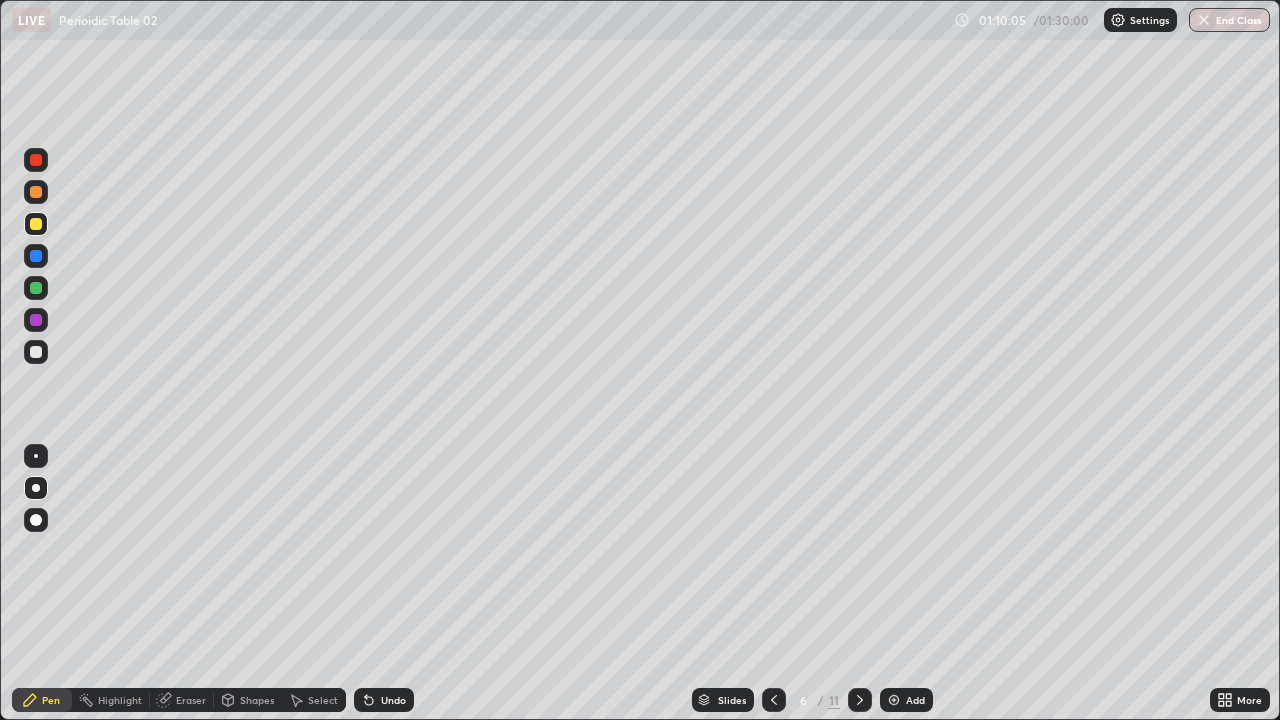 click 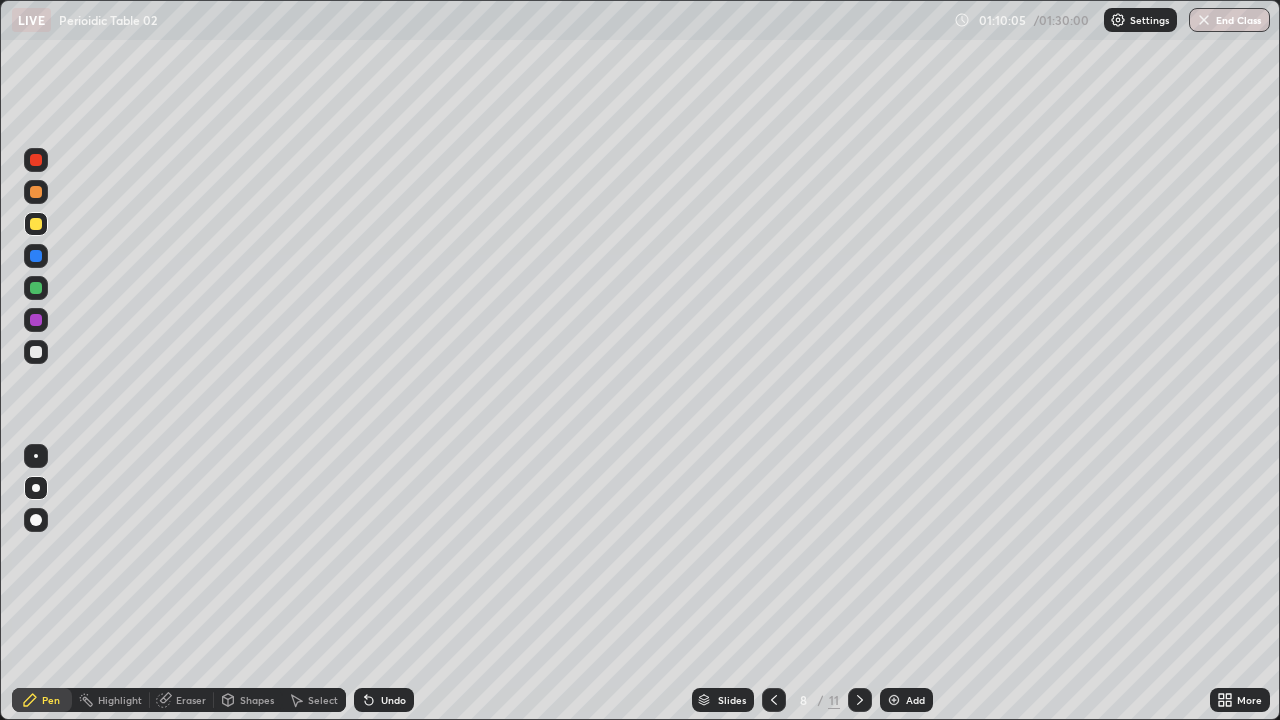 click 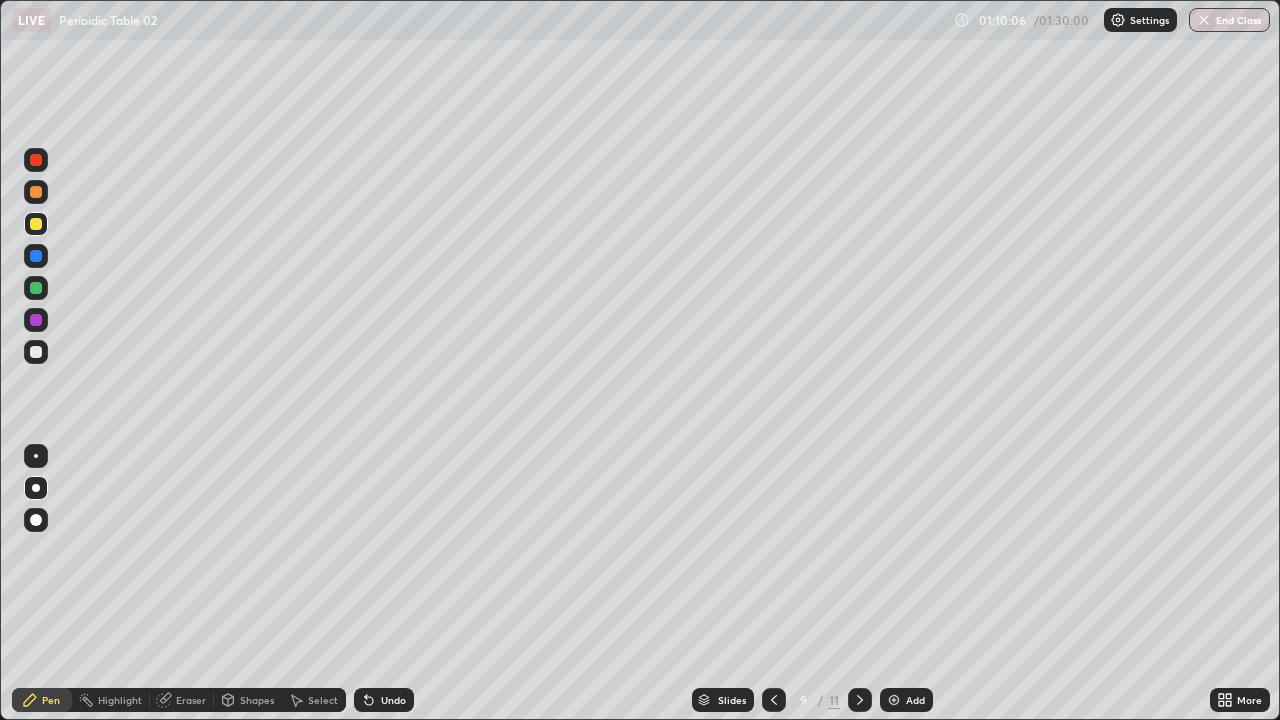 click 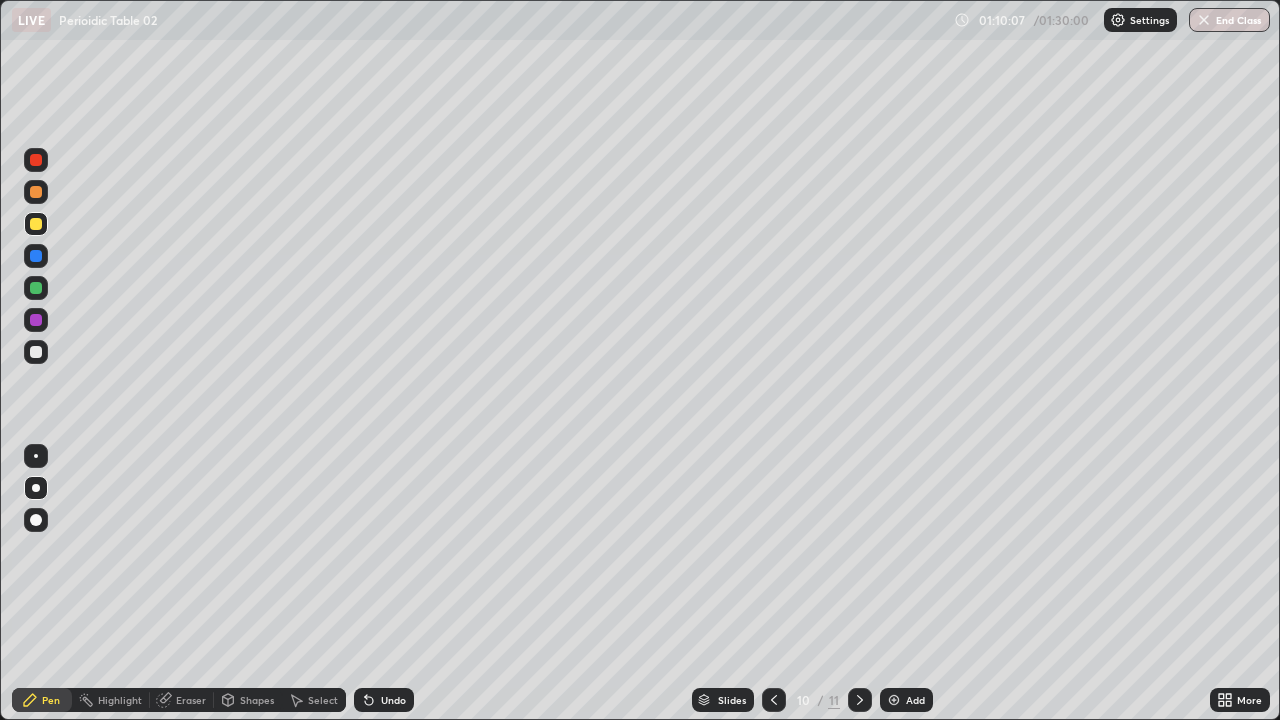 click 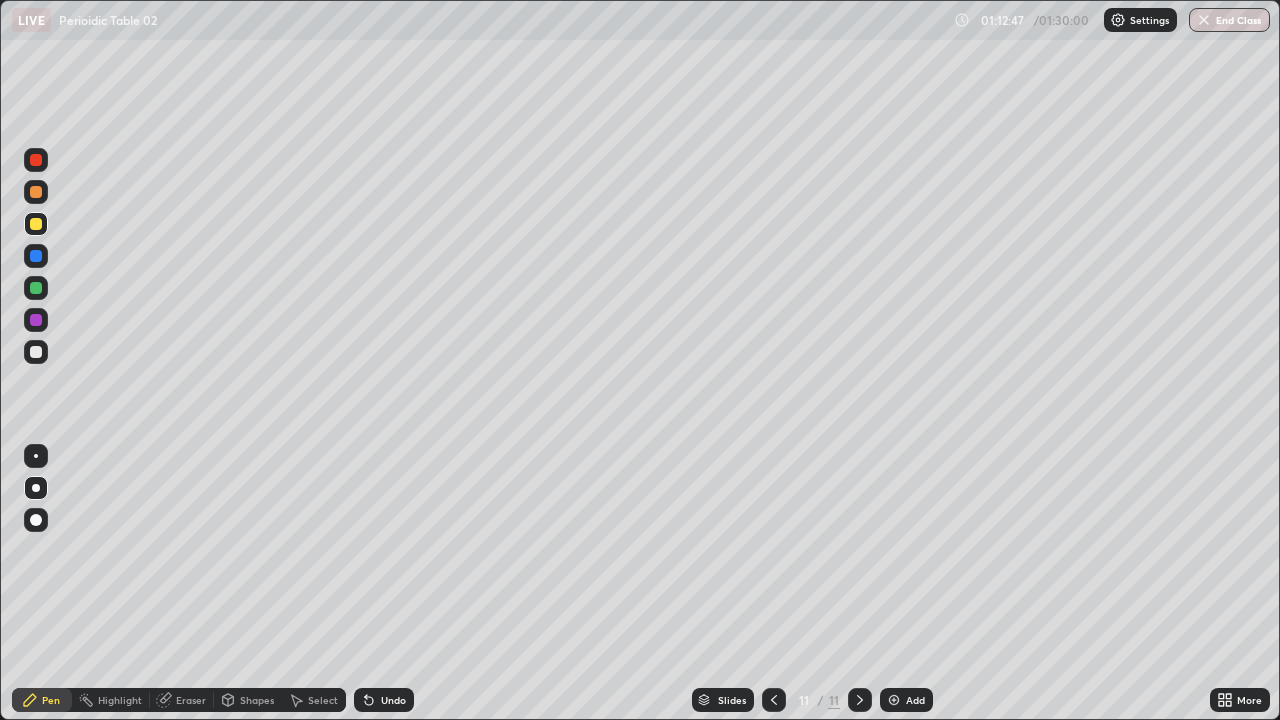 click on "Add" at bounding box center [906, 700] 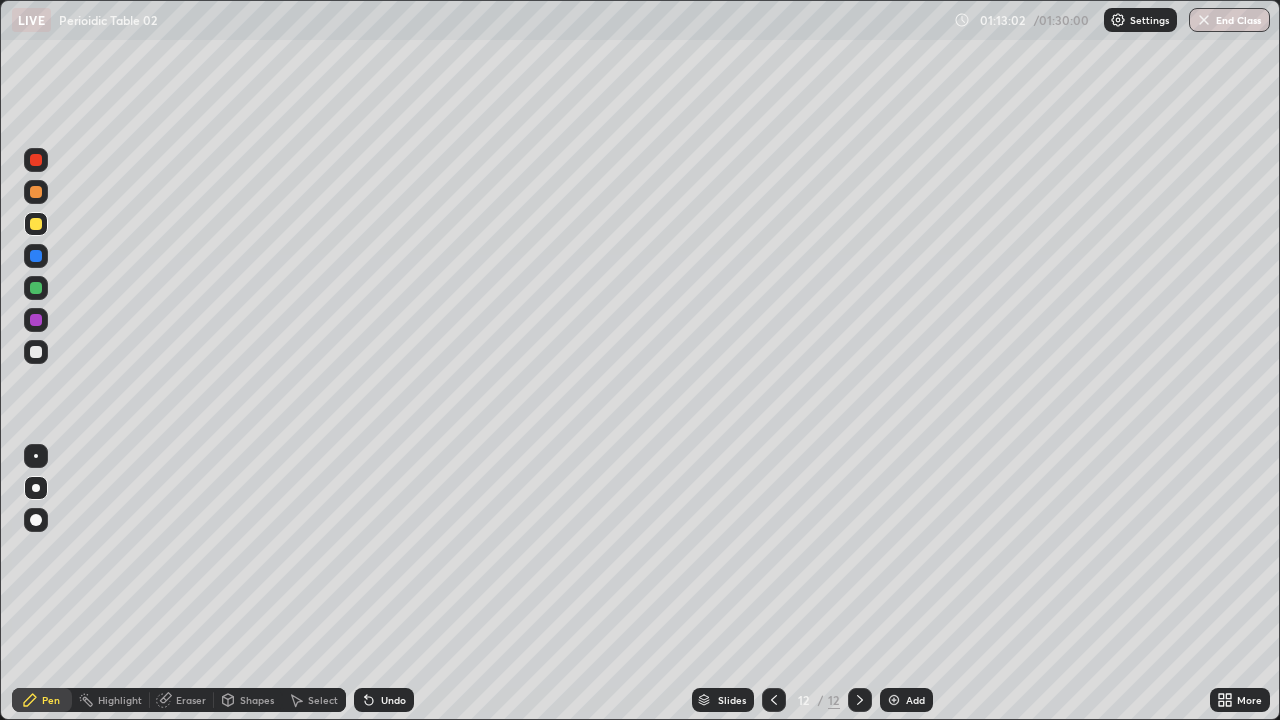 click on "Undo" at bounding box center (384, 700) 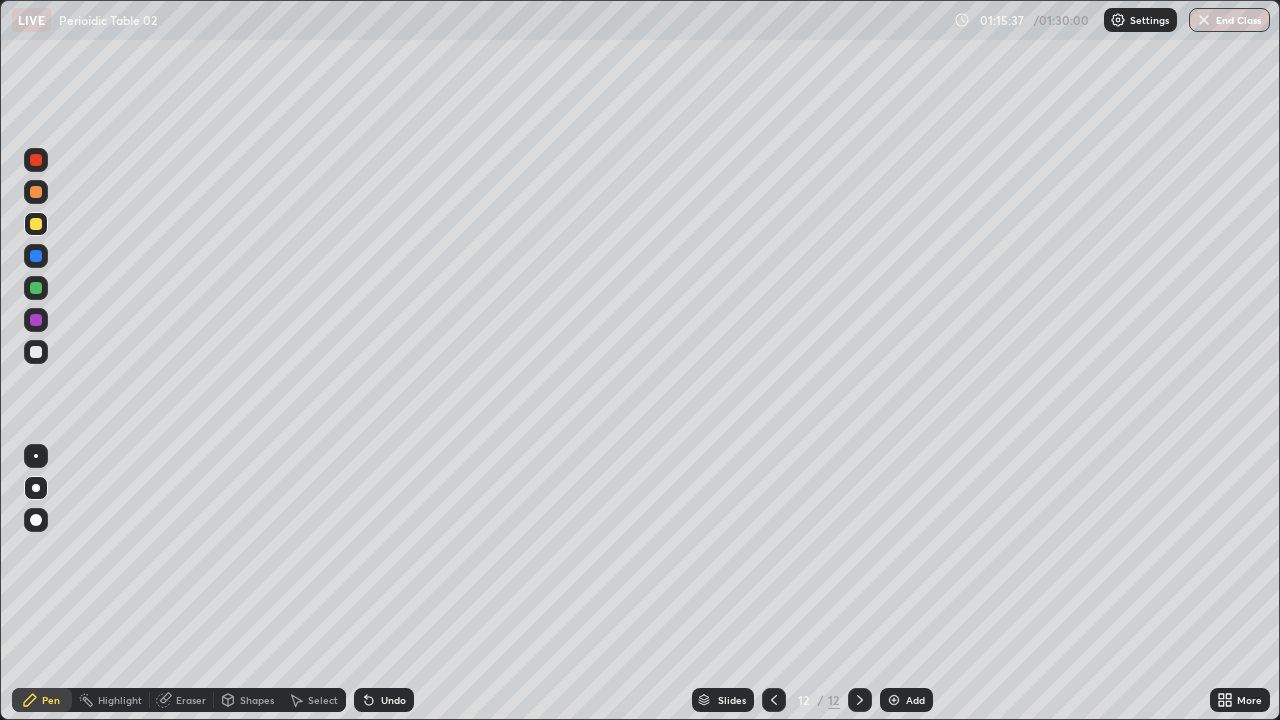 click 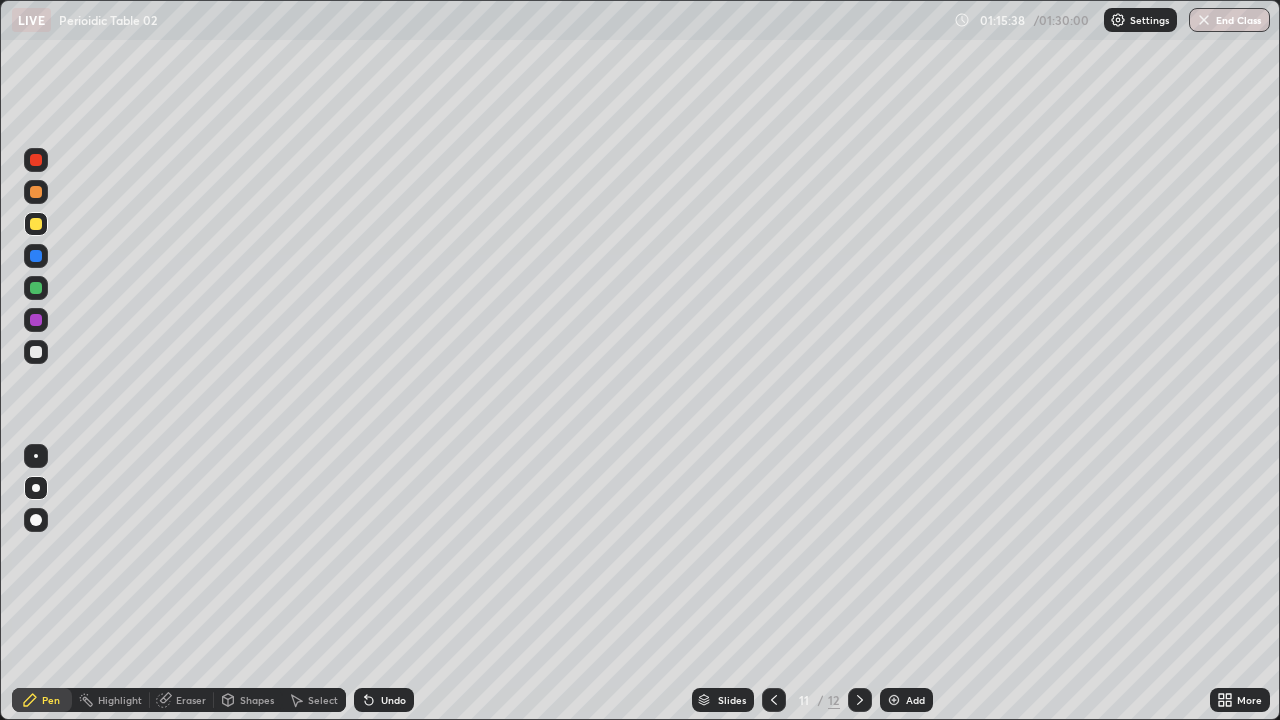 click at bounding box center [774, 700] 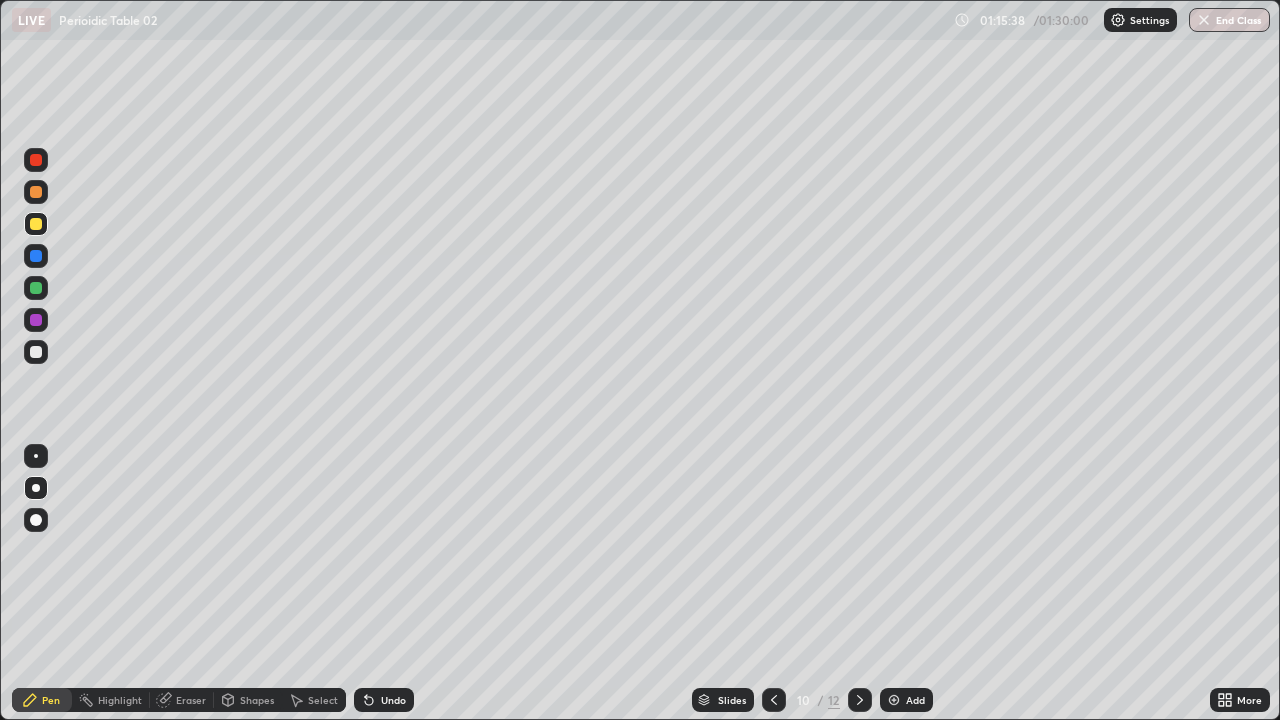 click at bounding box center [774, 700] 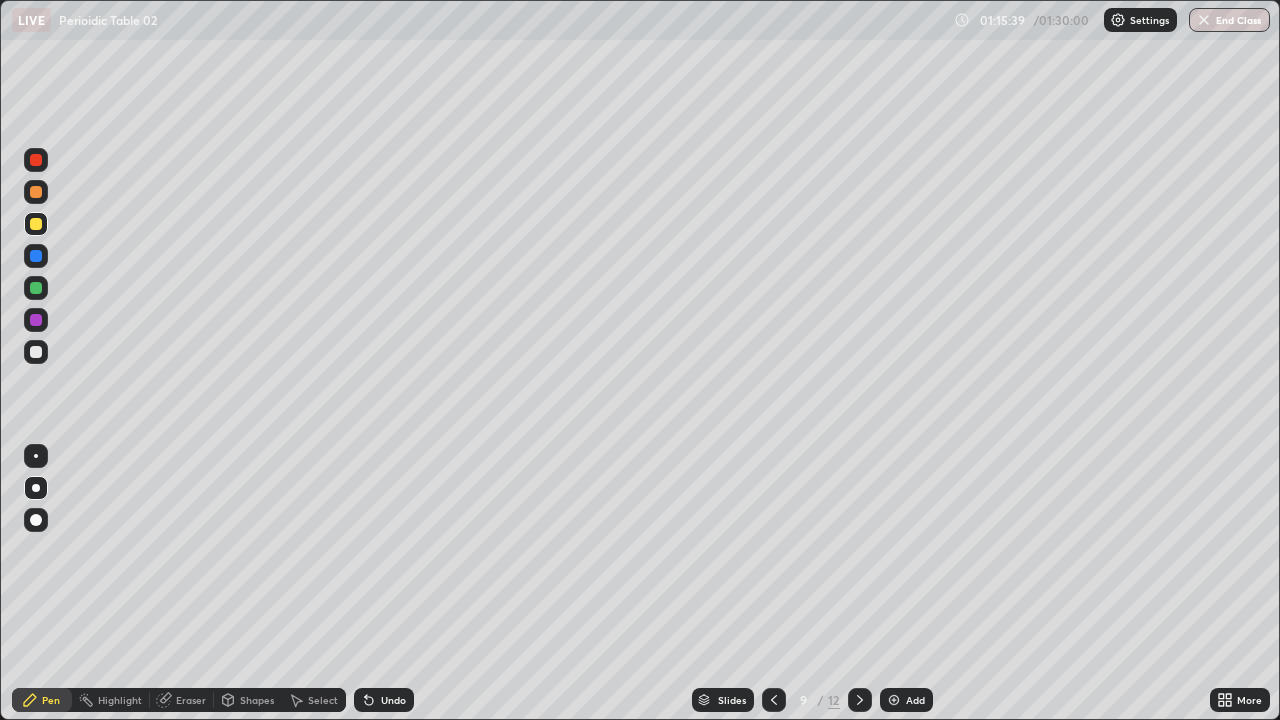 click 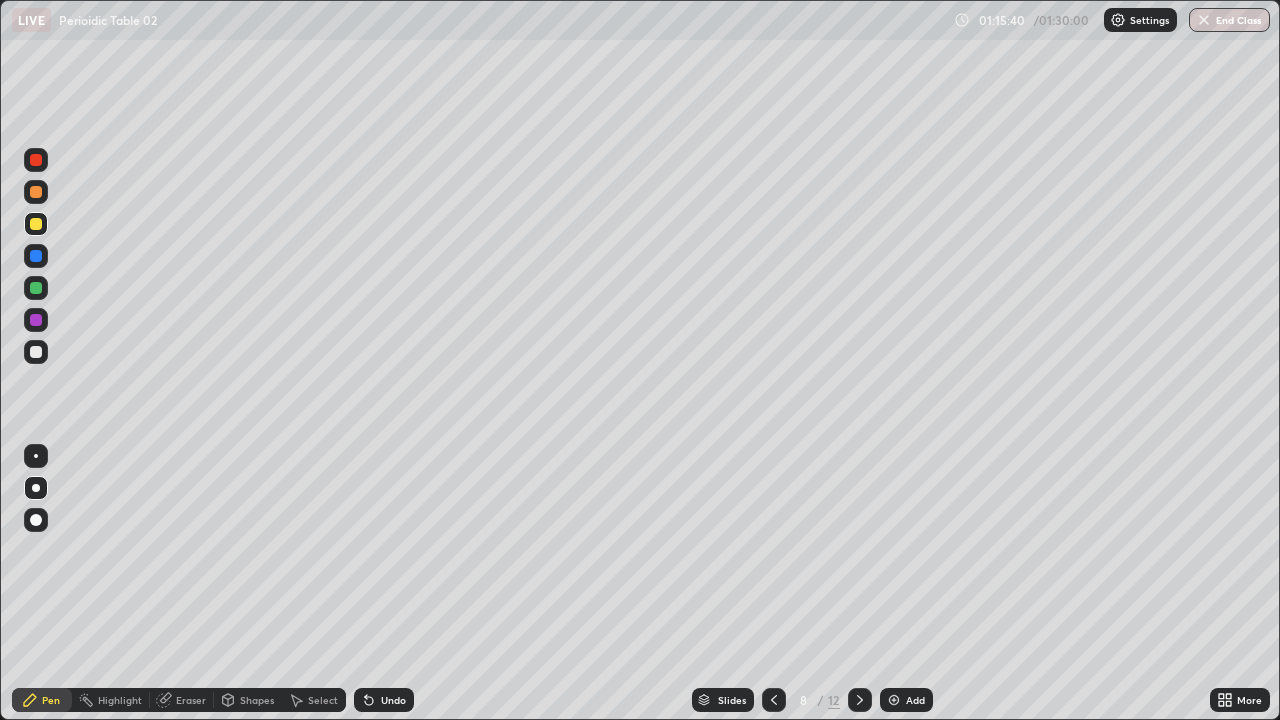 click 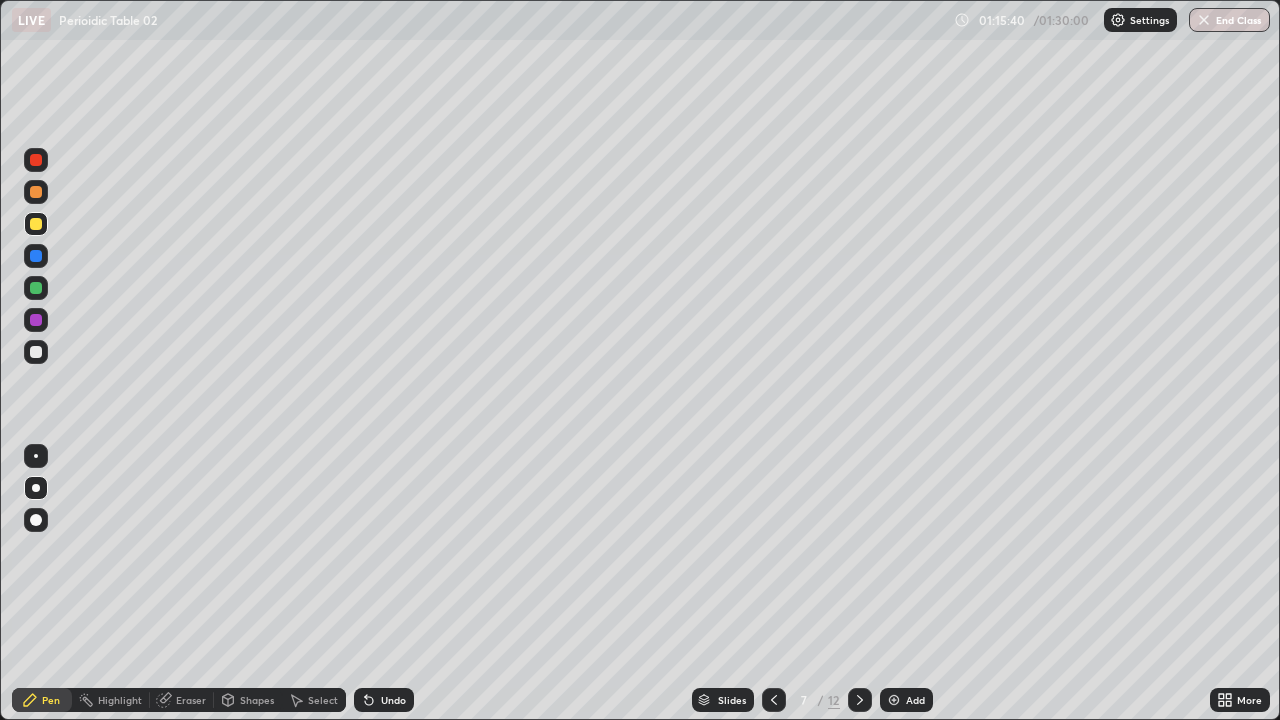 click 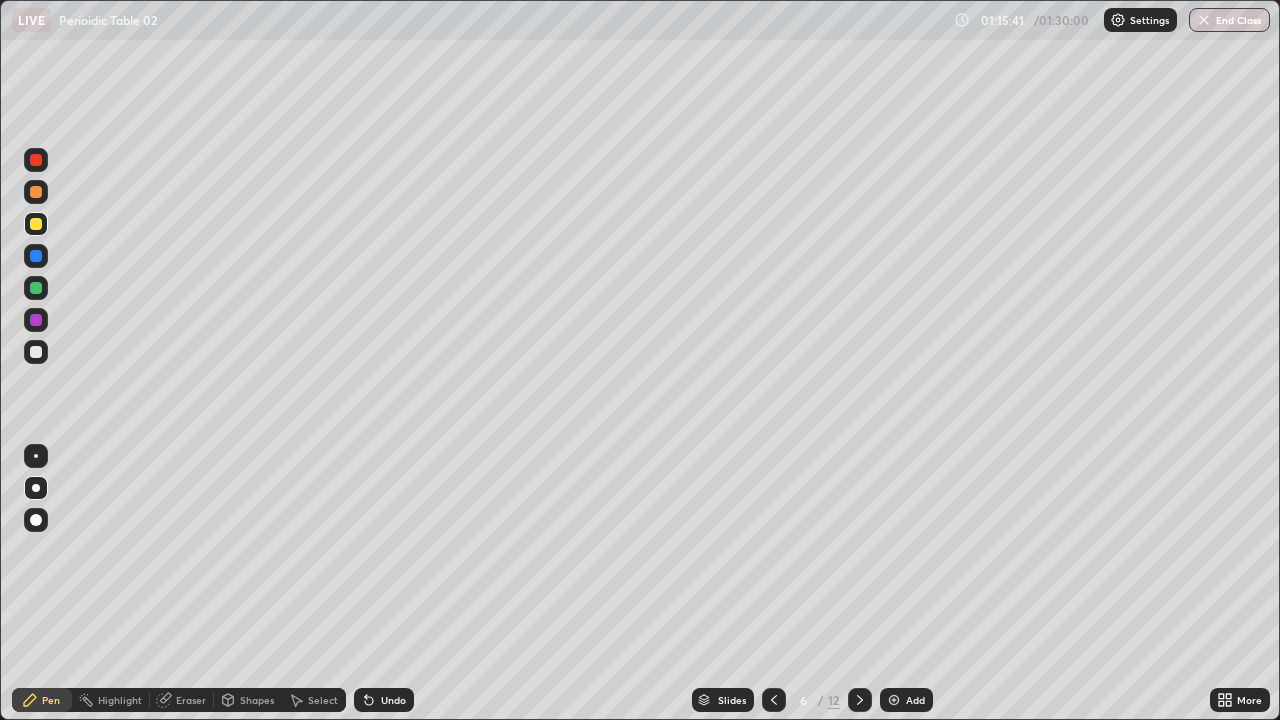 click 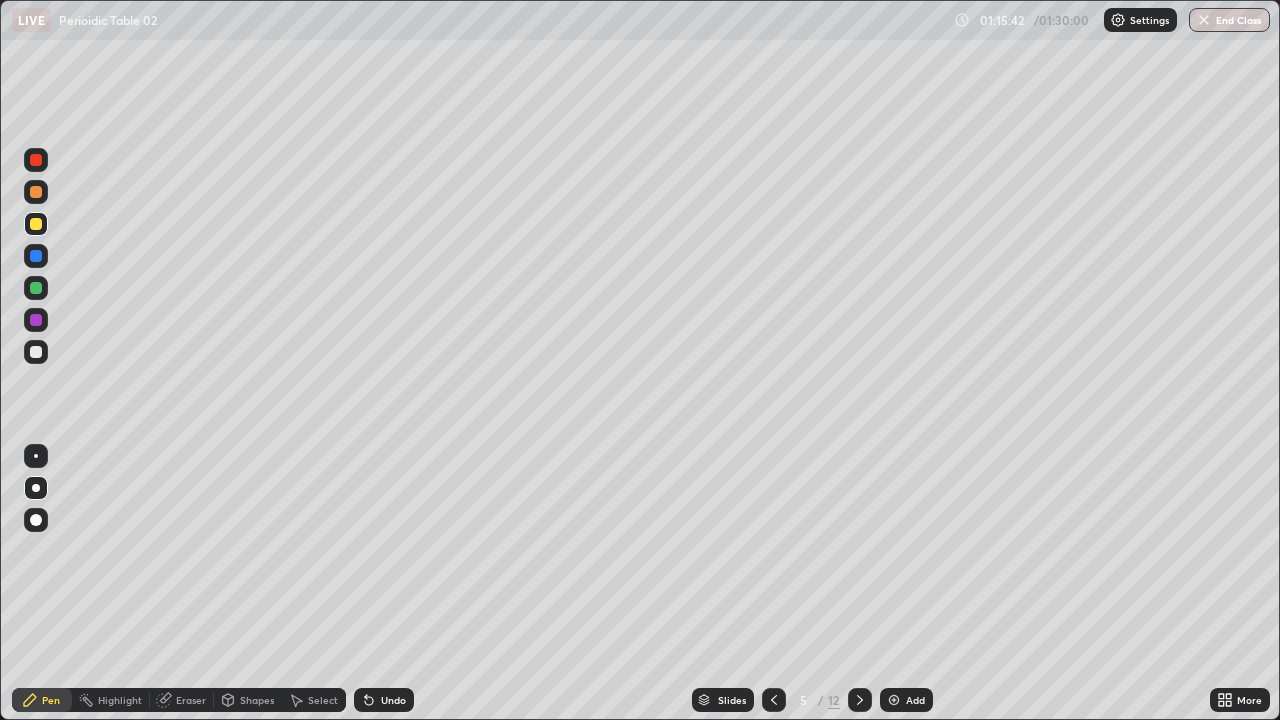 click 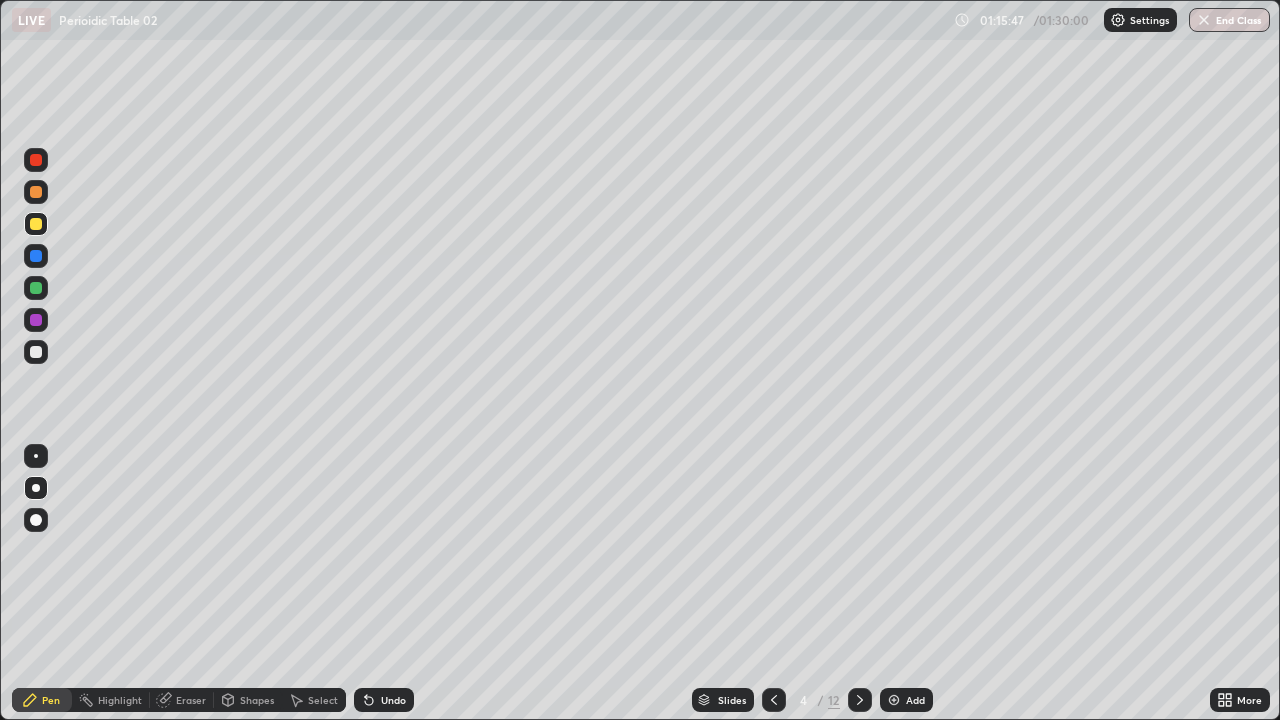 click 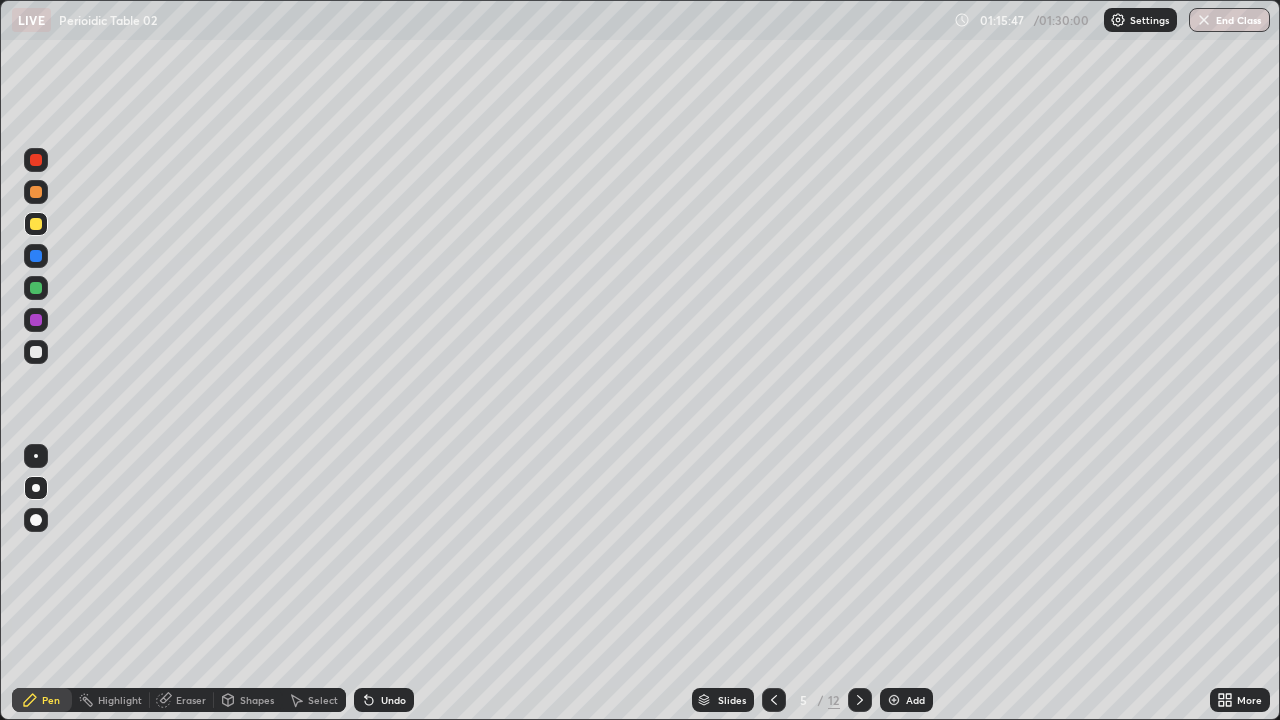 click 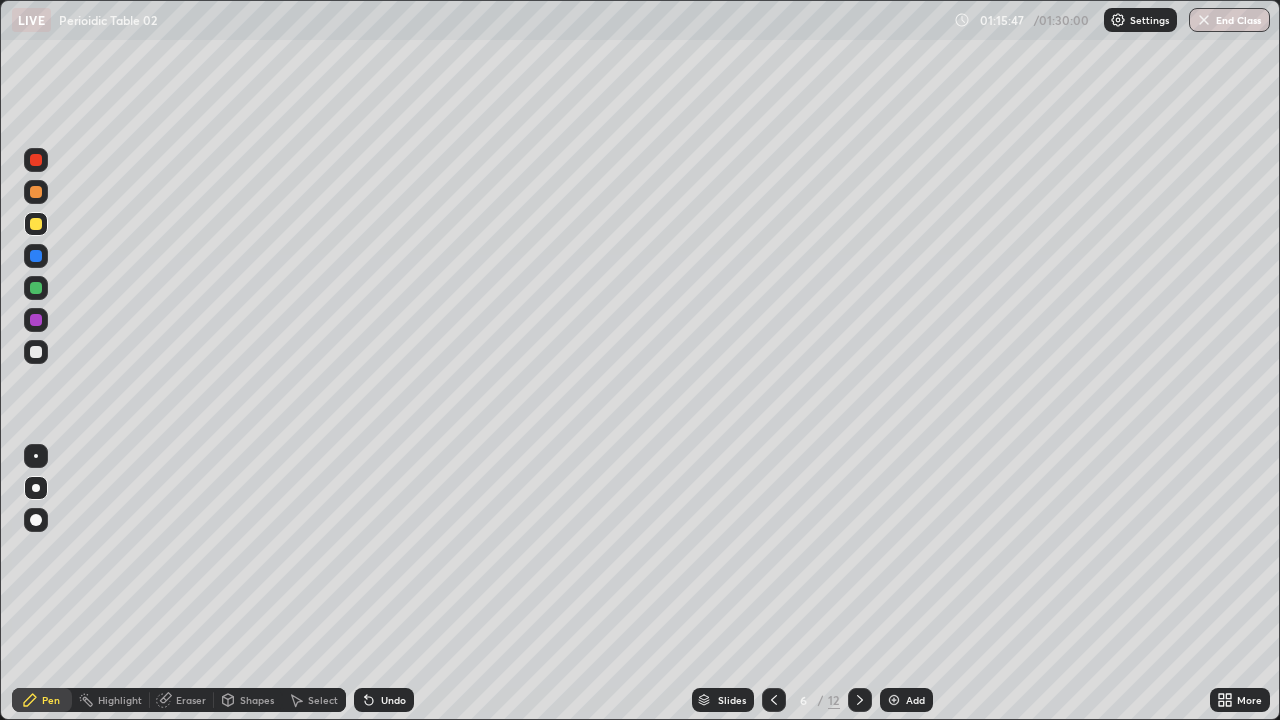 click 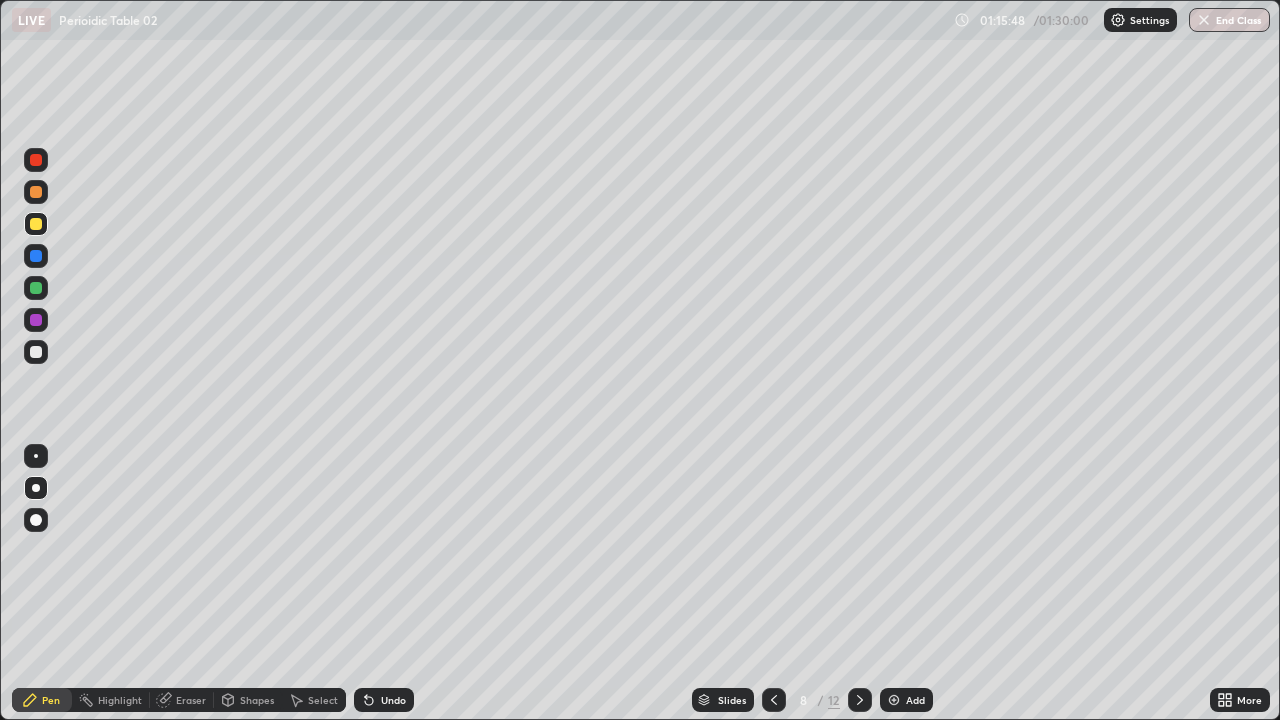 click 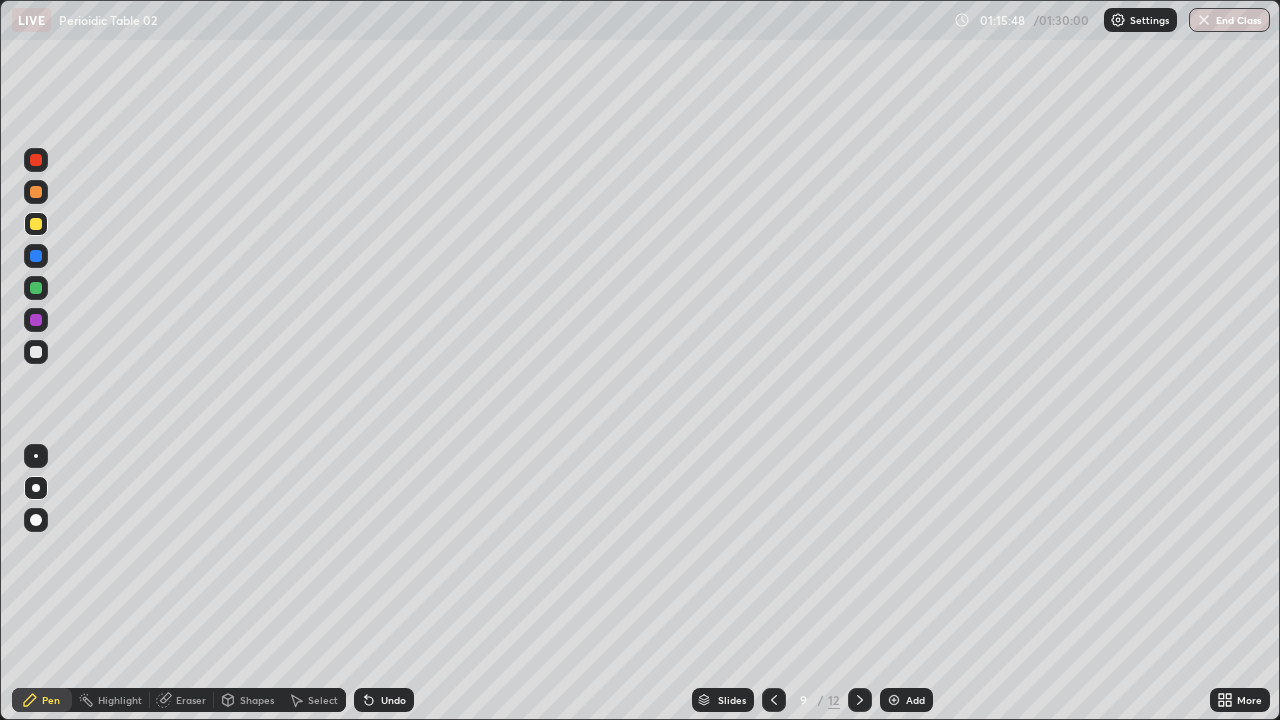 click 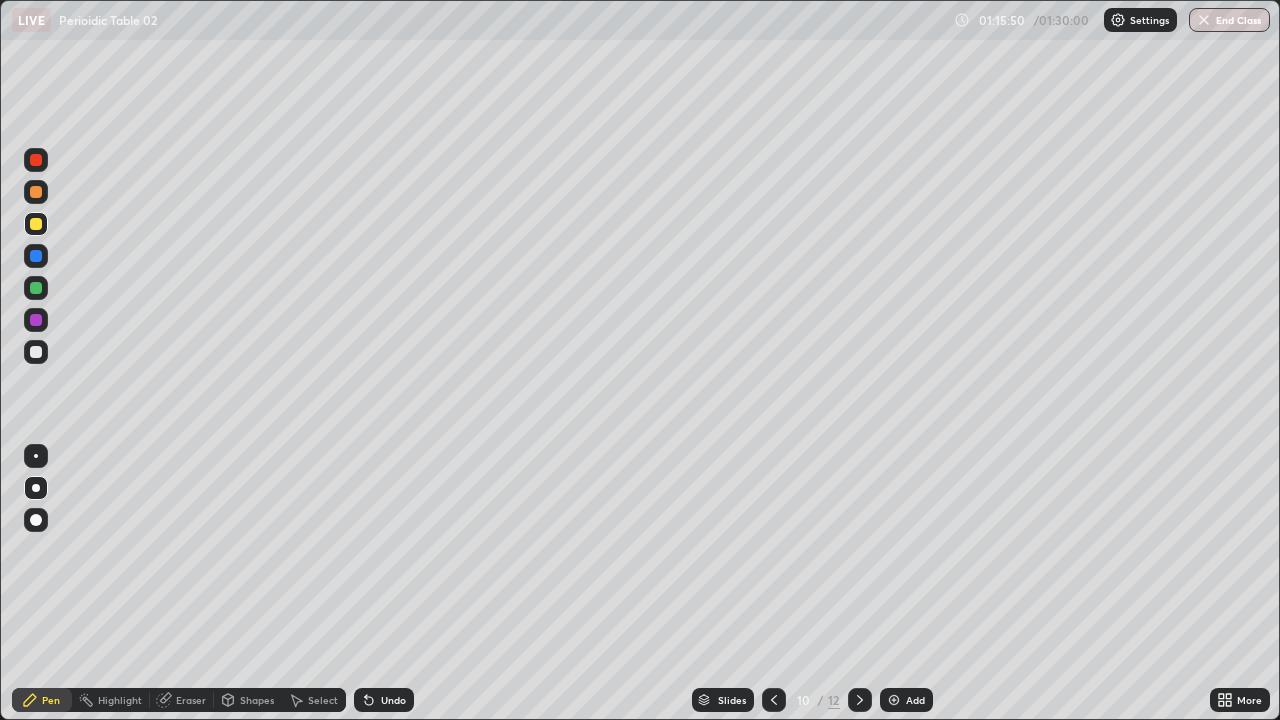 click 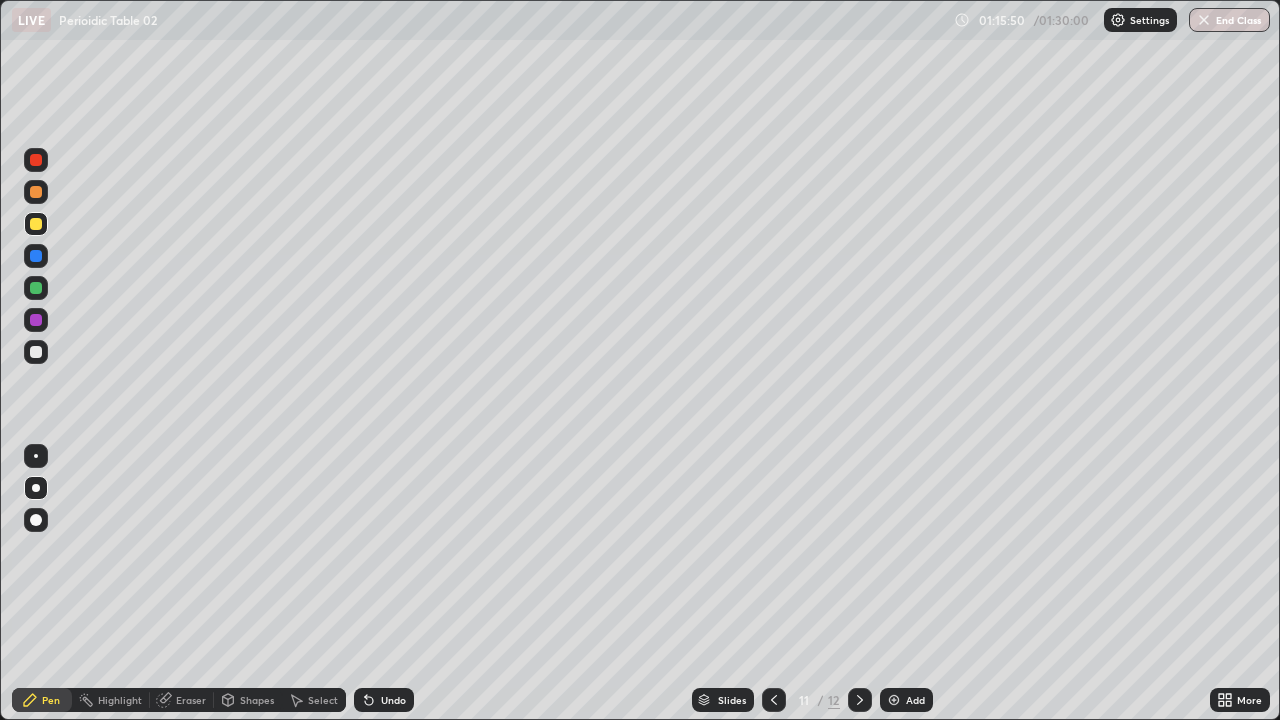 click at bounding box center (860, 700) 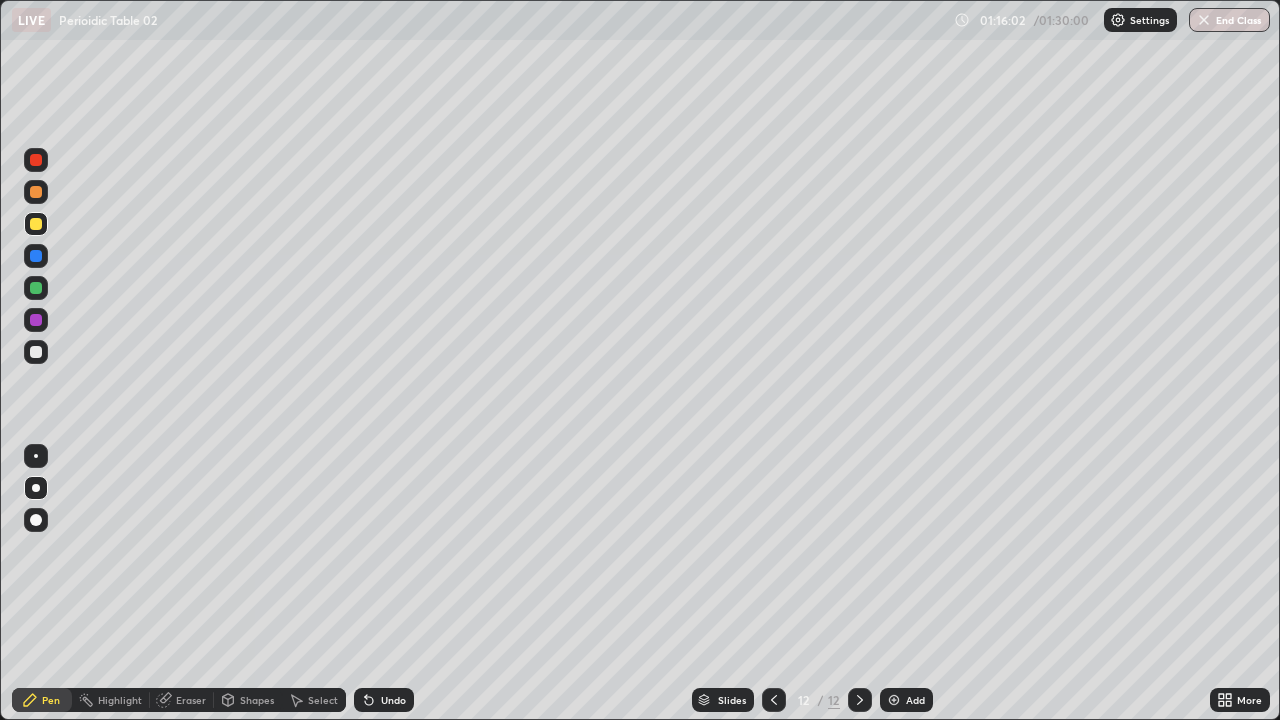 click on "Eraser" at bounding box center [191, 700] 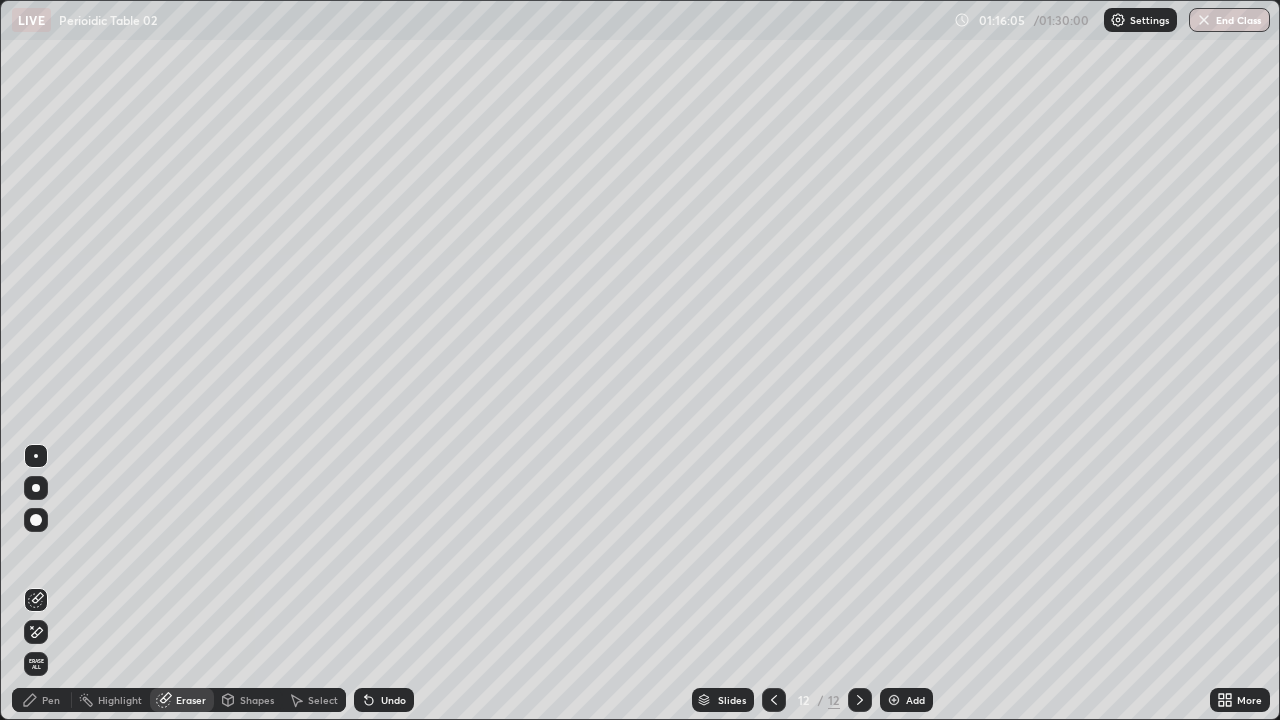 click 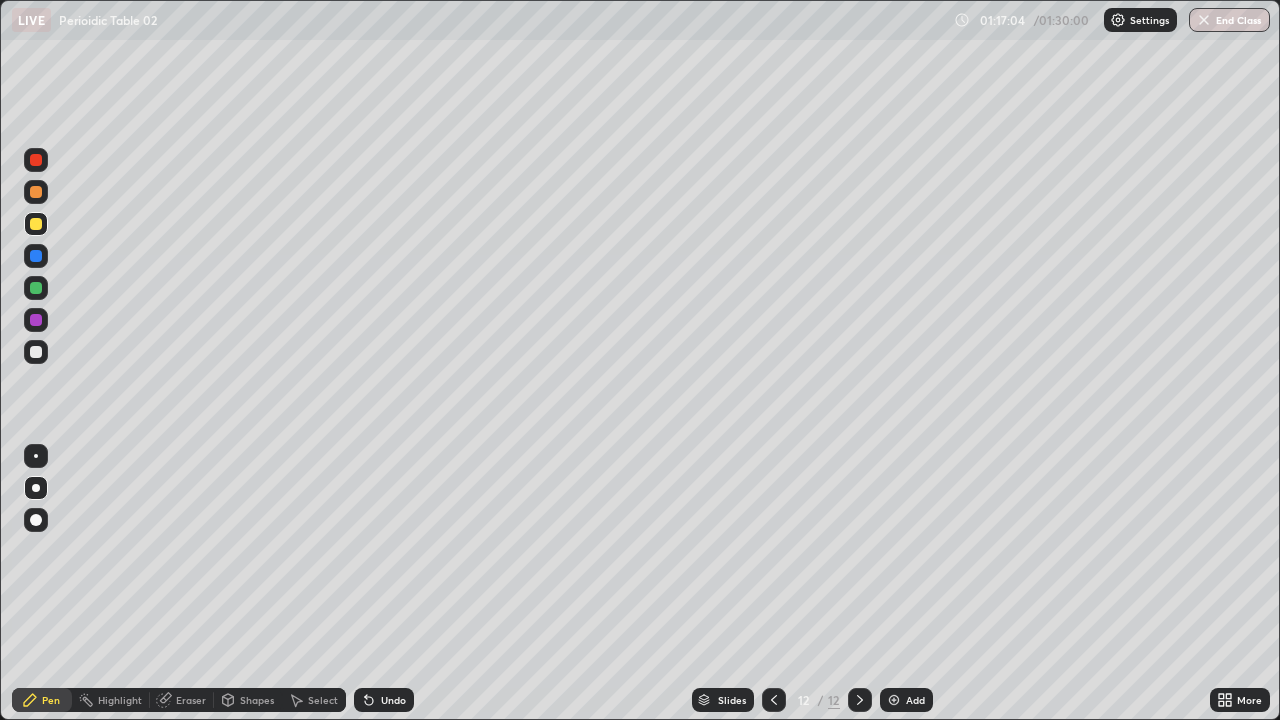 click on "Undo" at bounding box center (384, 700) 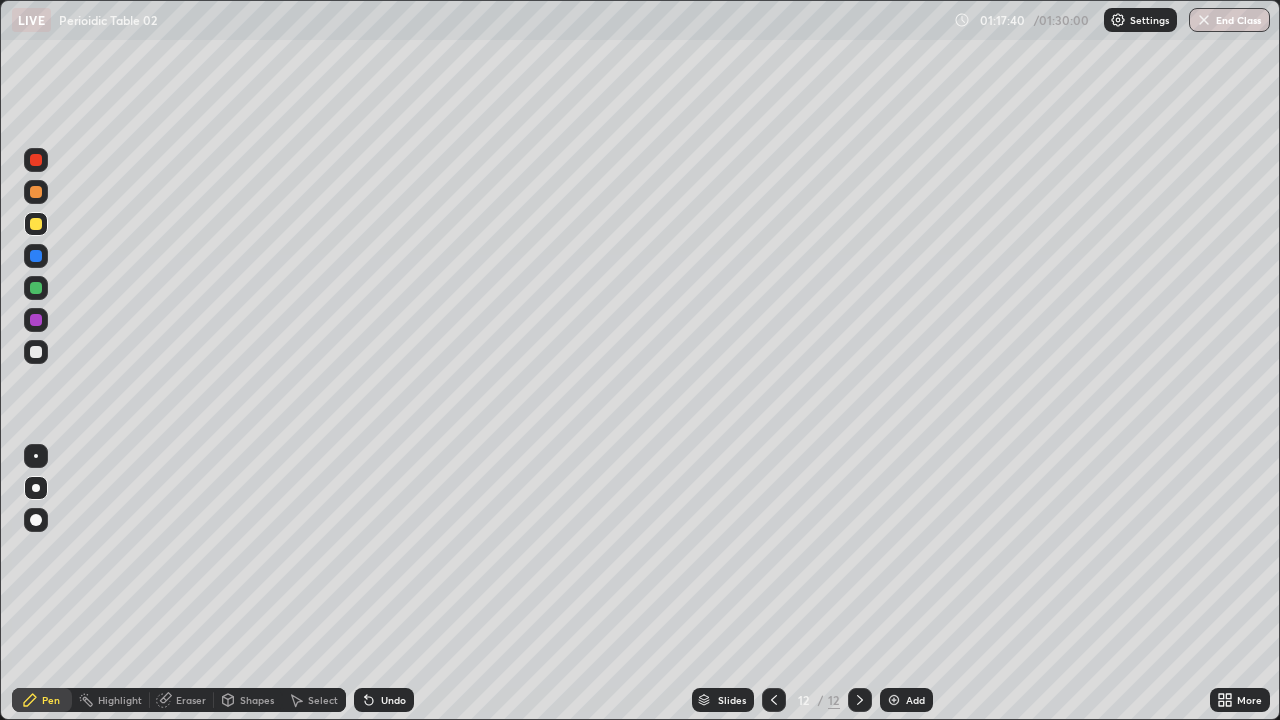 click on "Eraser" at bounding box center (191, 700) 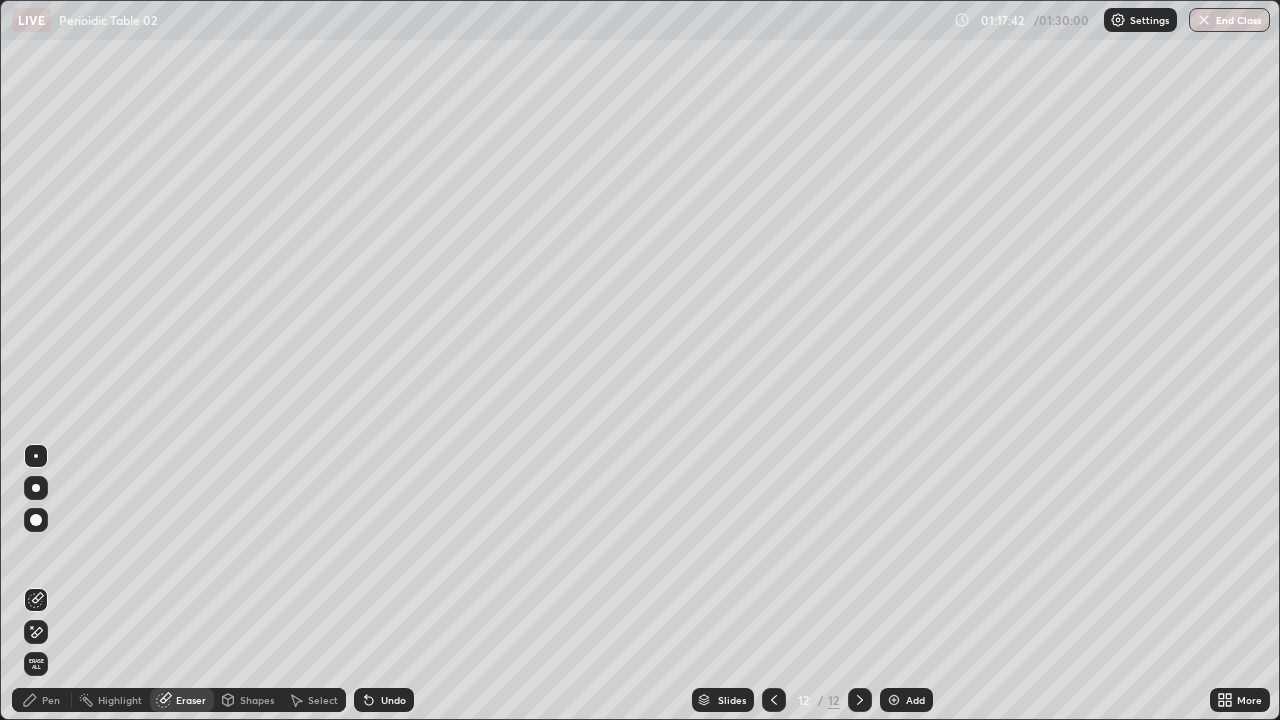 click on "Pen" at bounding box center (42, 700) 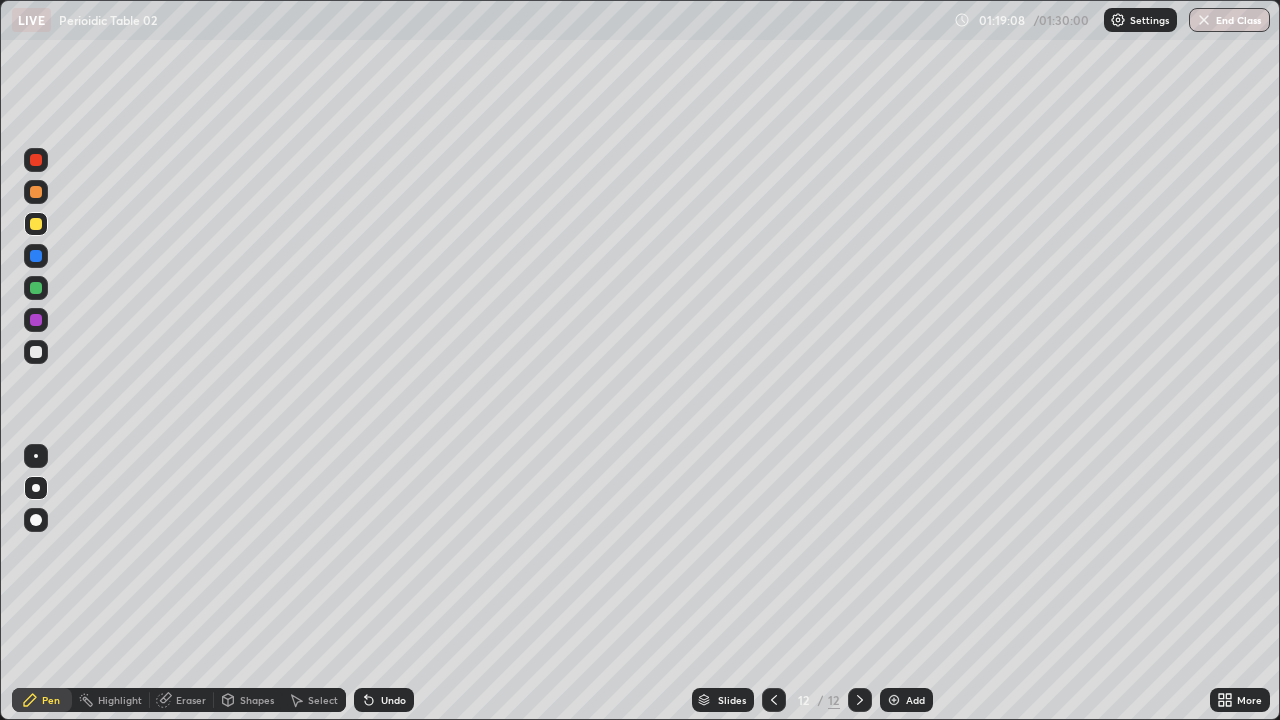 click on "Add" at bounding box center [915, 700] 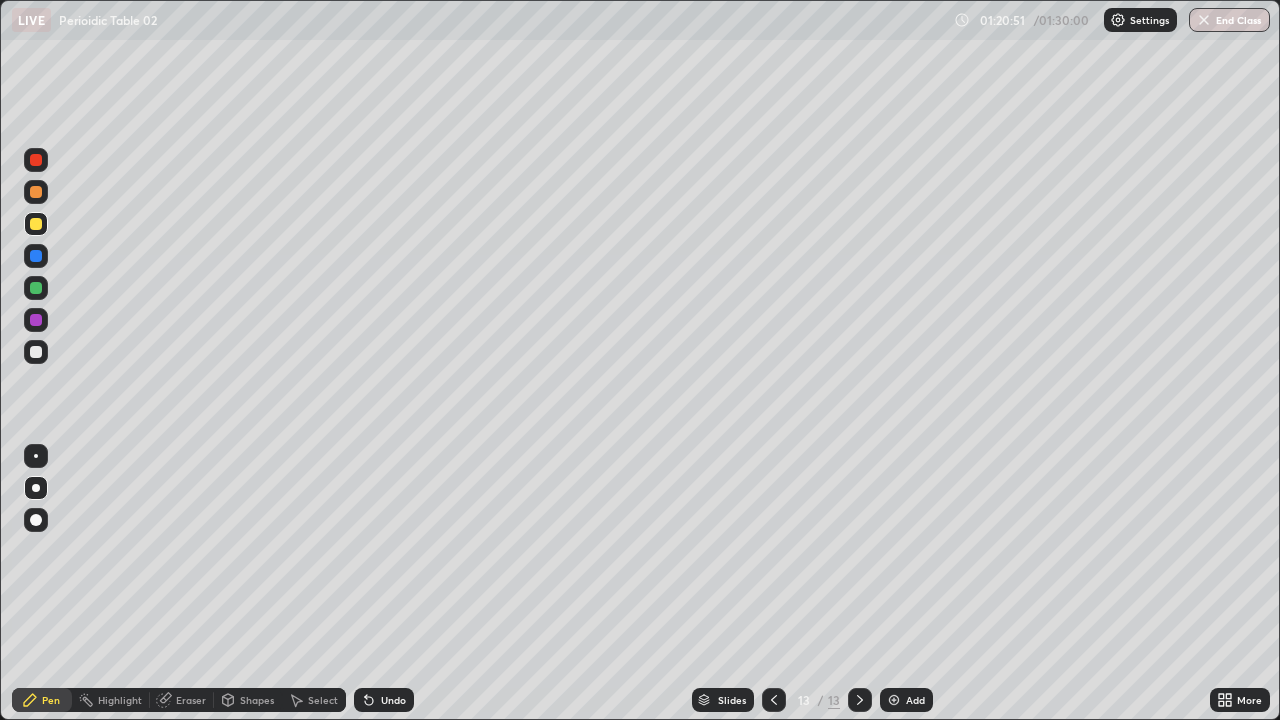 click on "Undo" at bounding box center (393, 700) 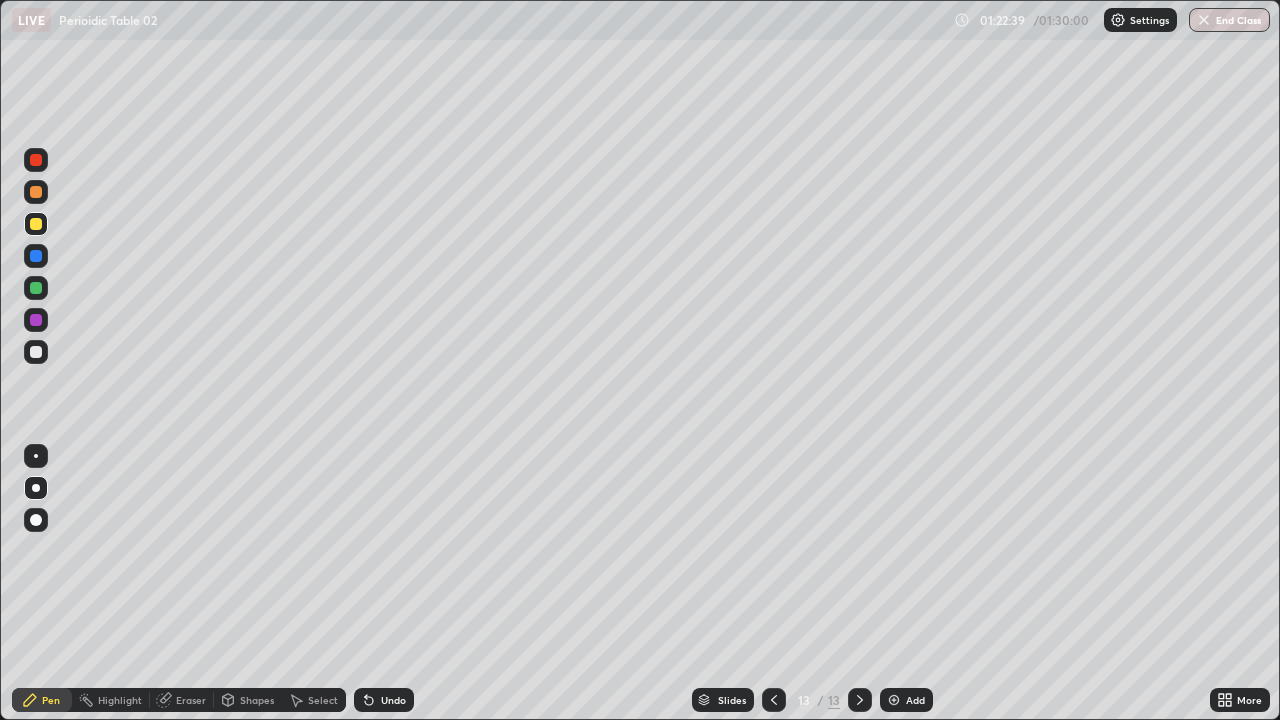 click at bounding box center [36, 288] 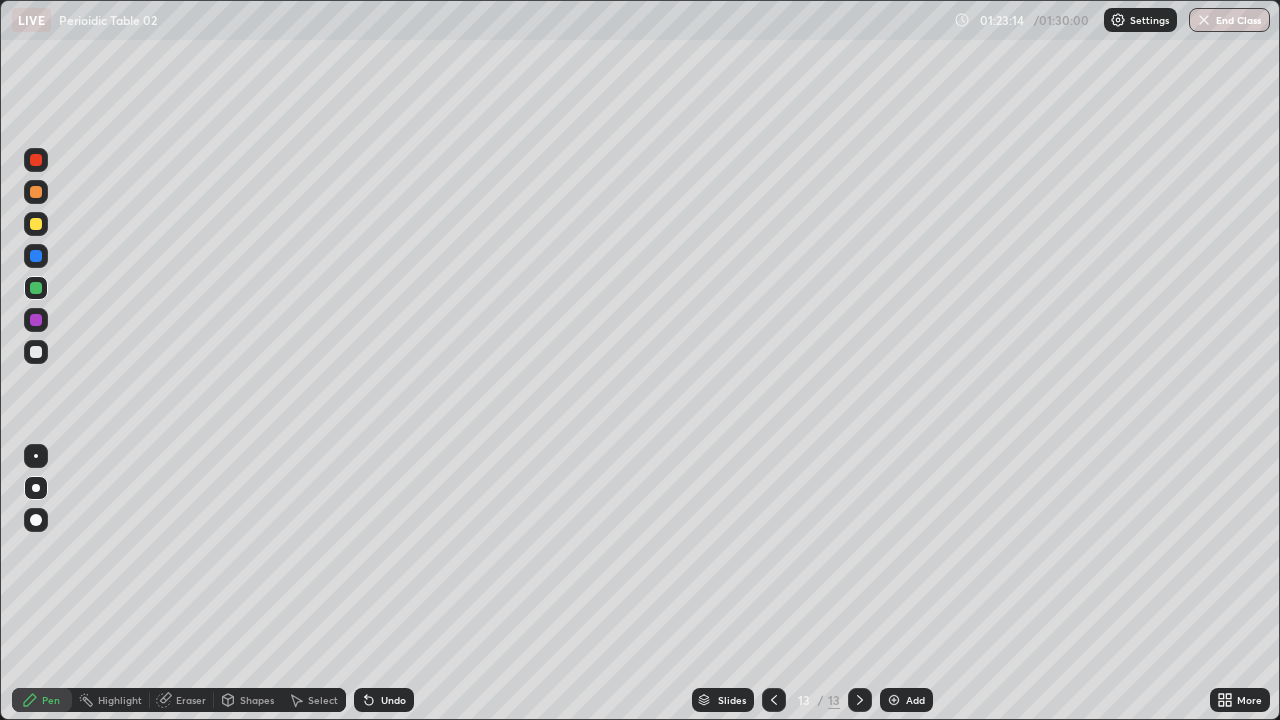 click on "More" at bounding box center [1240, 700] 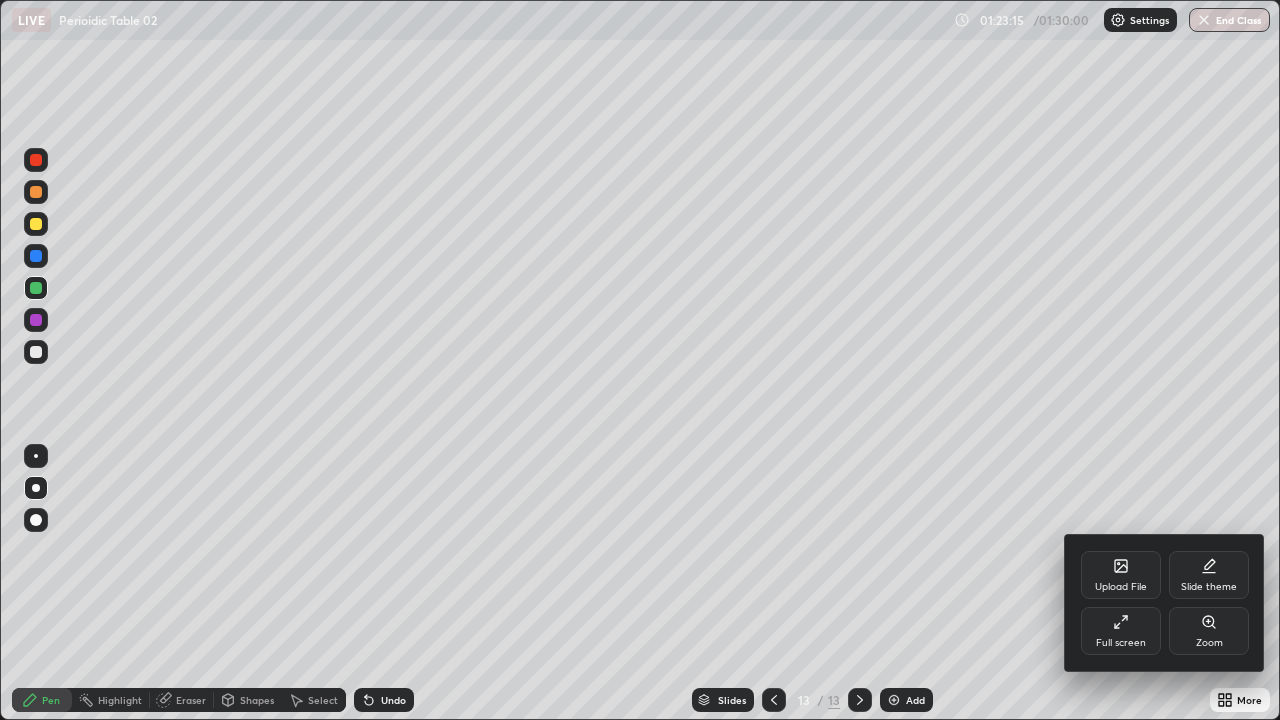 click at bounding box center [640, 360] 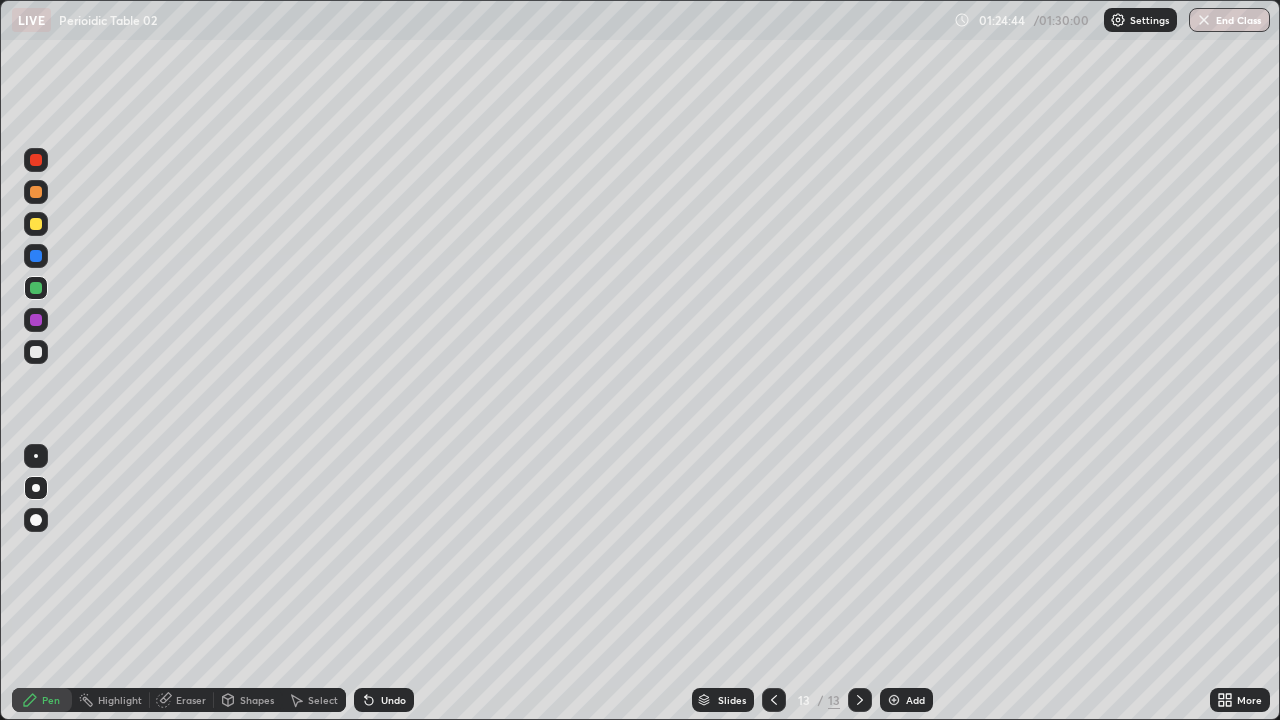 click on "End Class" at bounding box center (1229, 20) 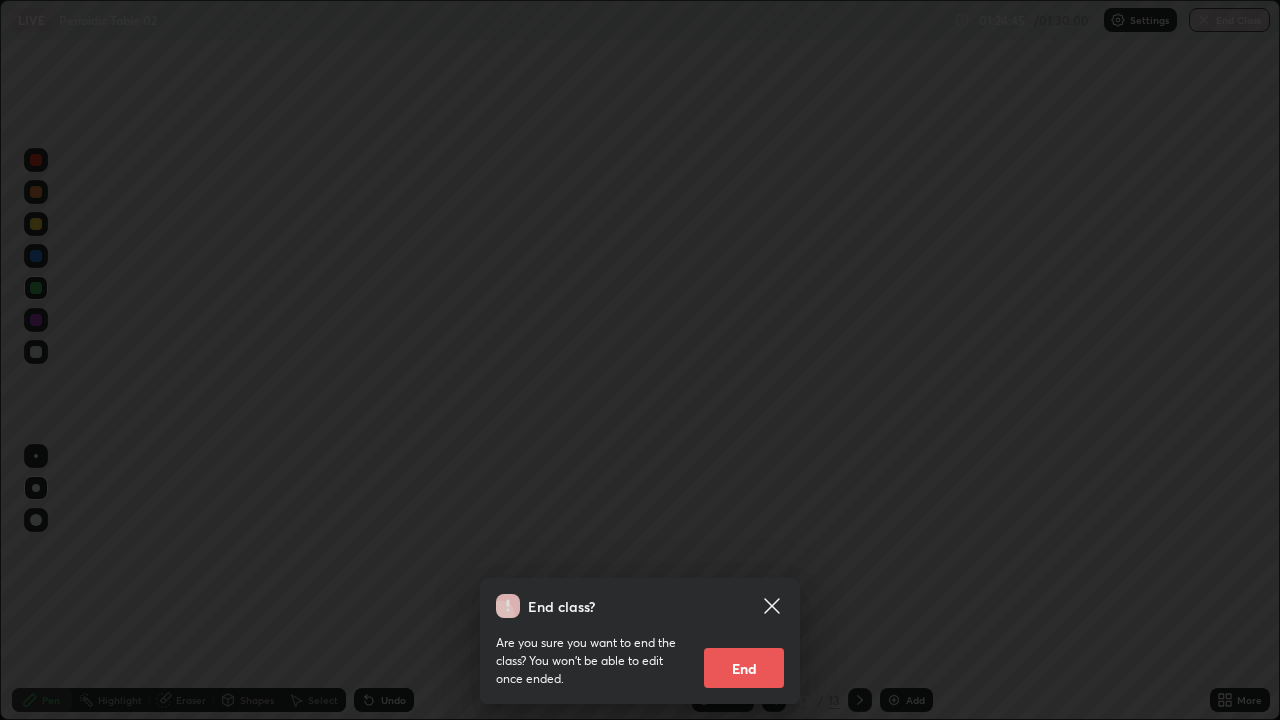 click on "End" at bounding box center [744, 668] 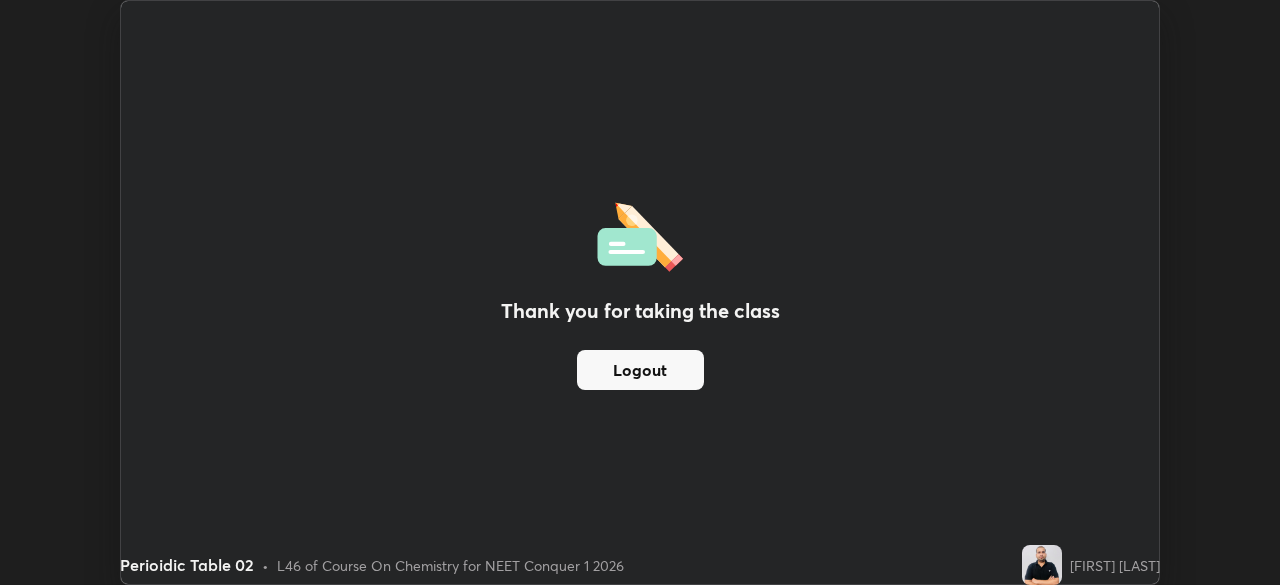 scroll, scrollTop: 585, scrollLeft: 1280, axis: both 